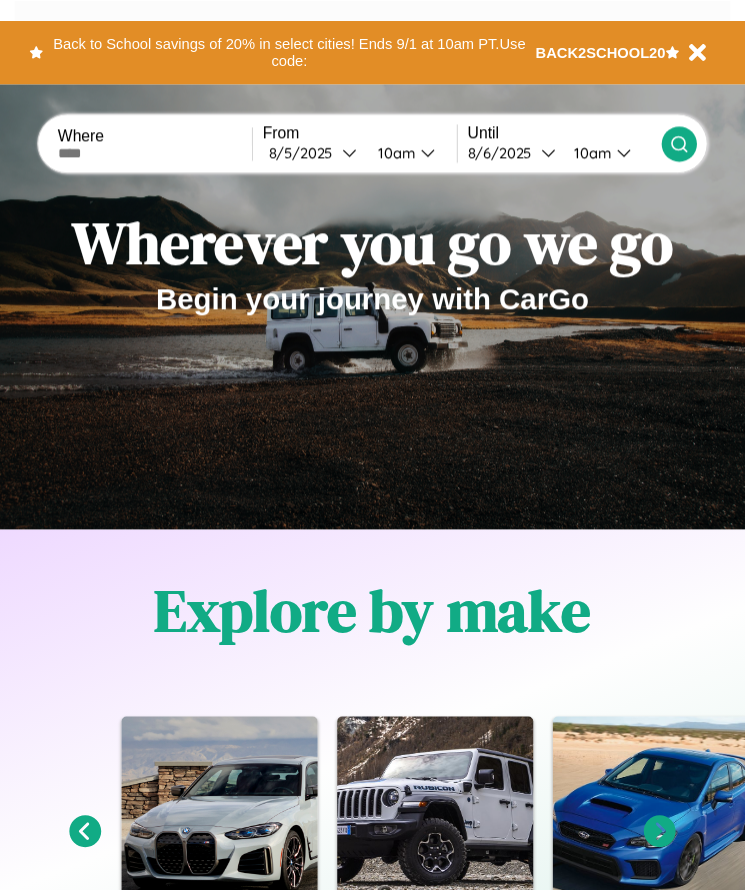 scroll, scrollTop: 0, scrollLeft: 0, axis: both 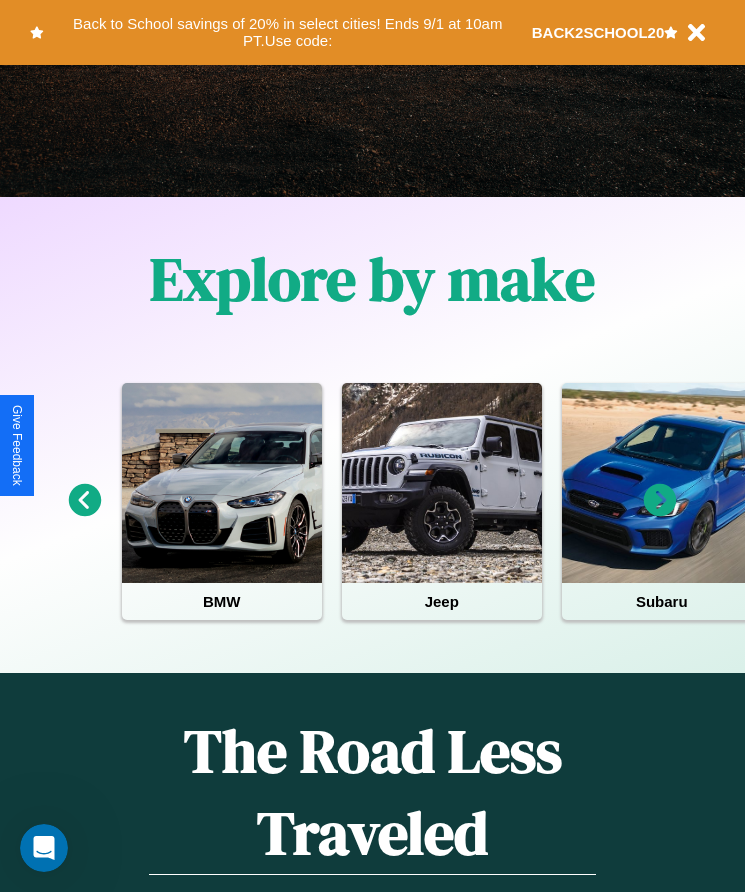 click 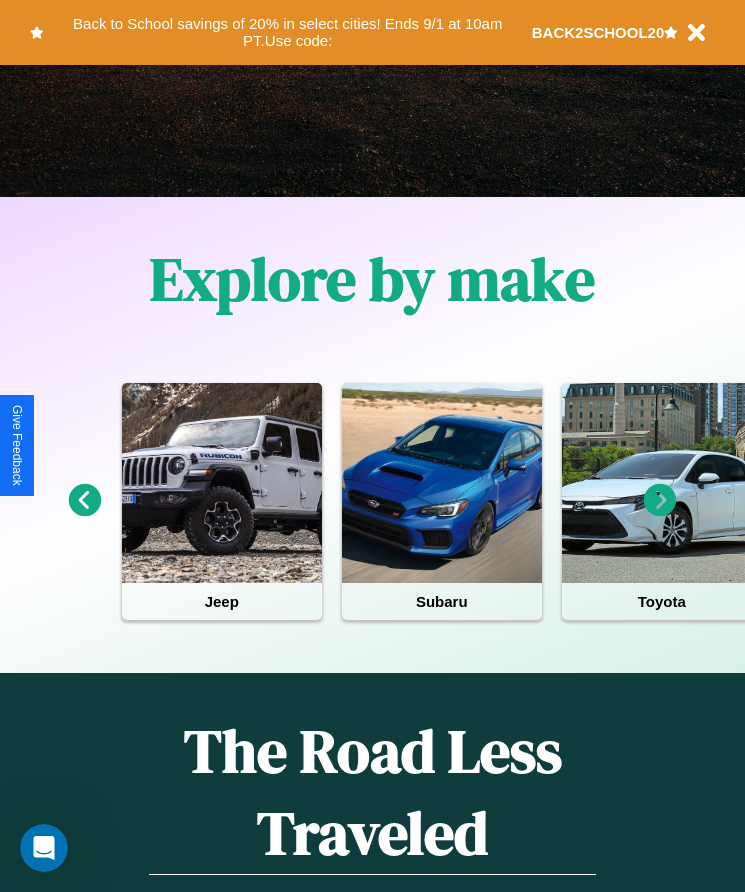 click 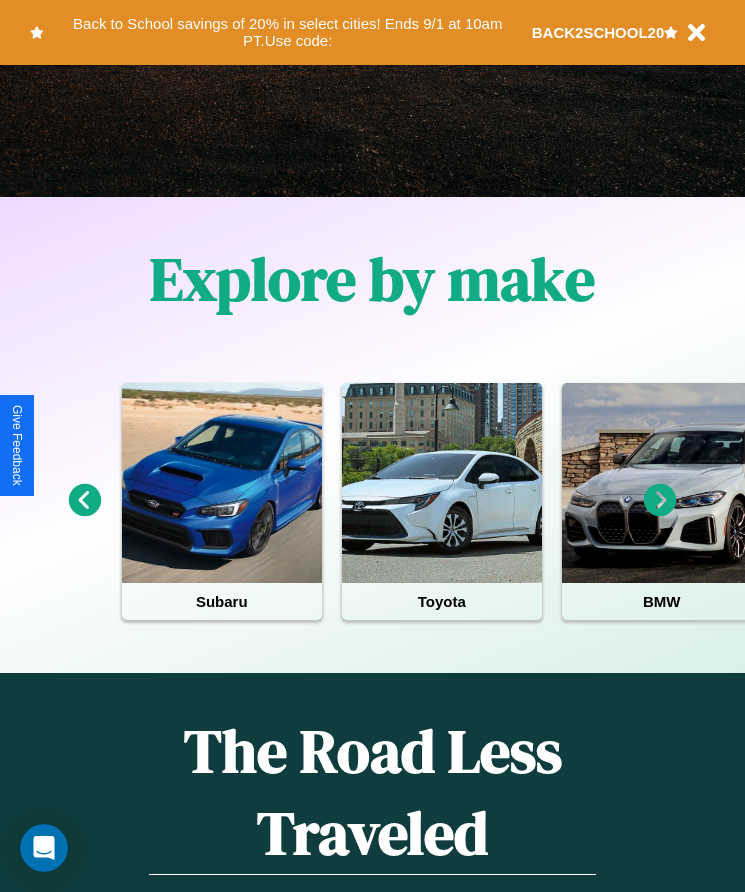 click 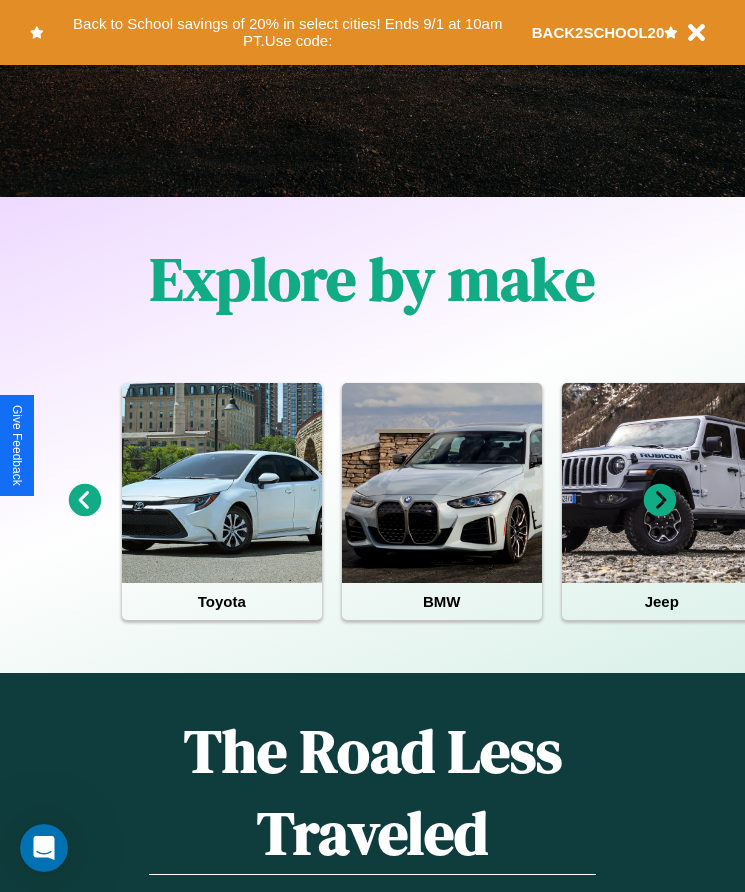 click 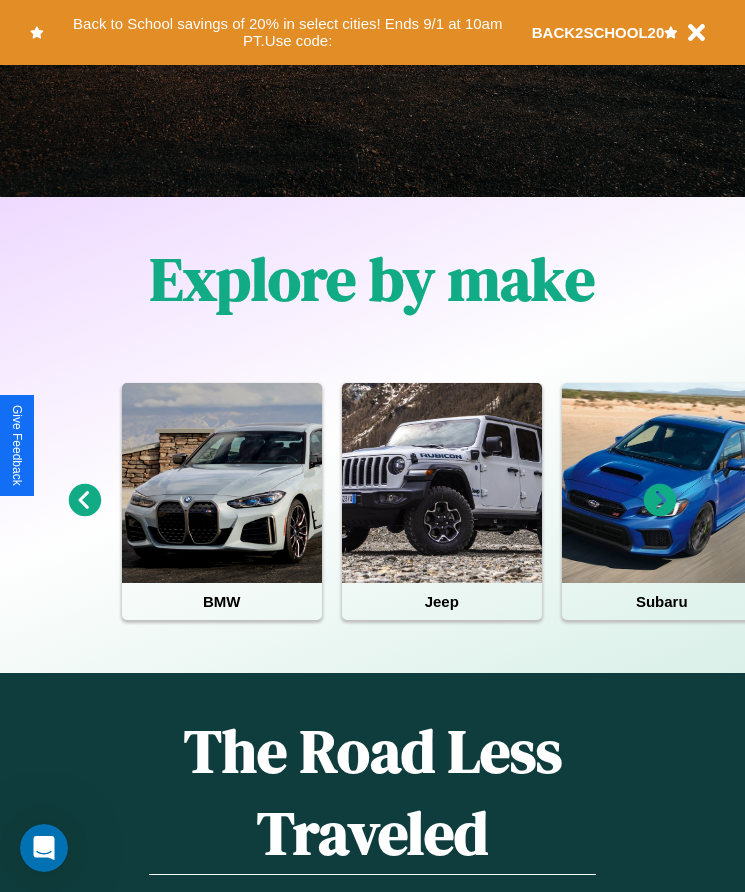 click 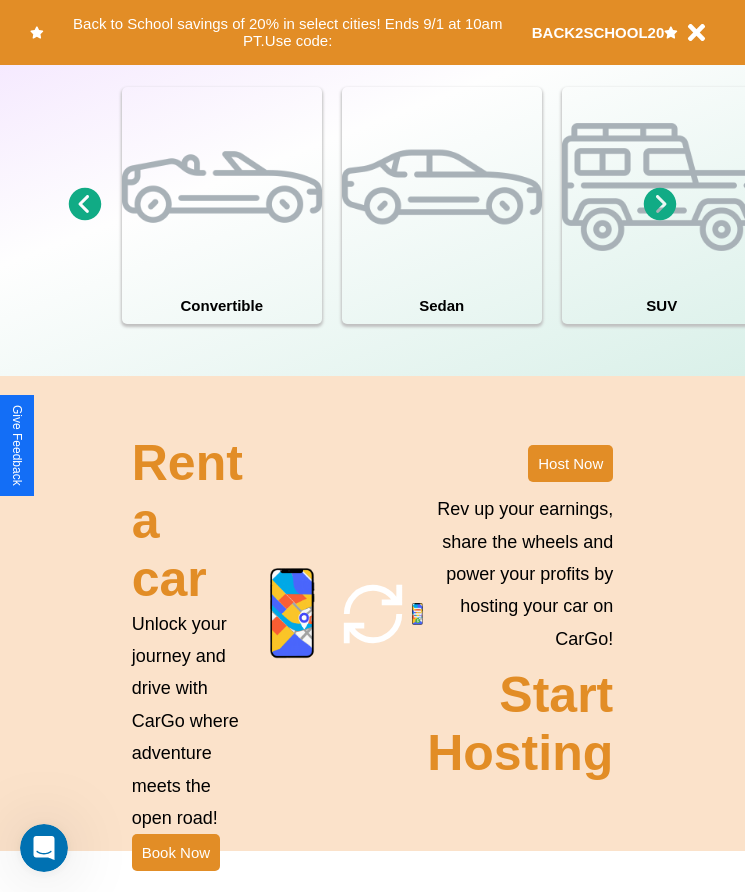 scroll, scrollTop: 1855, scrollLeft: 0, axis: vertical 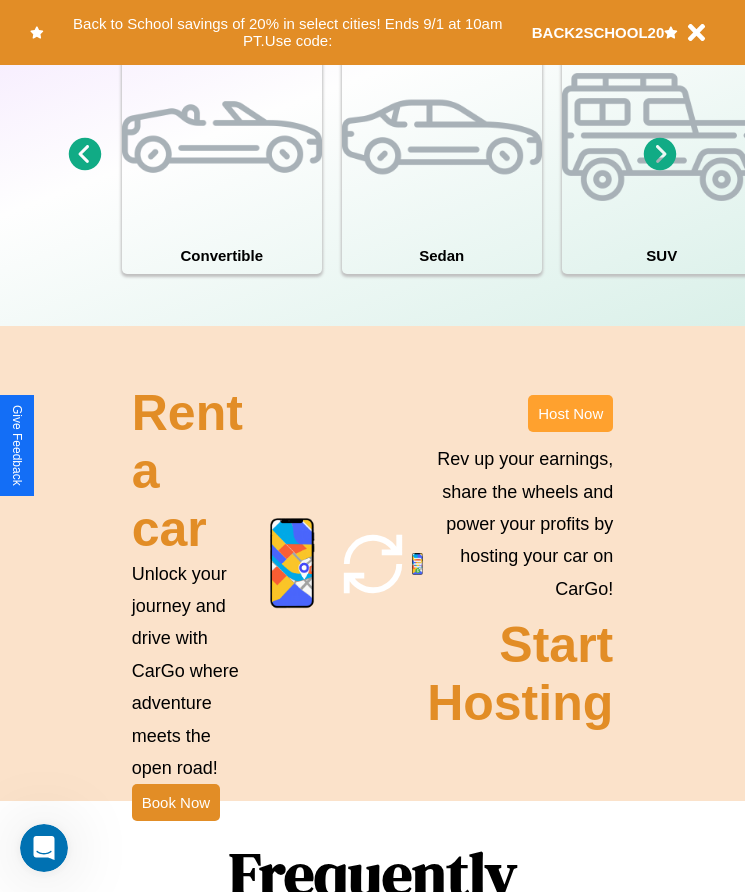 click on "Host Now" at bounding box center [570, 413] 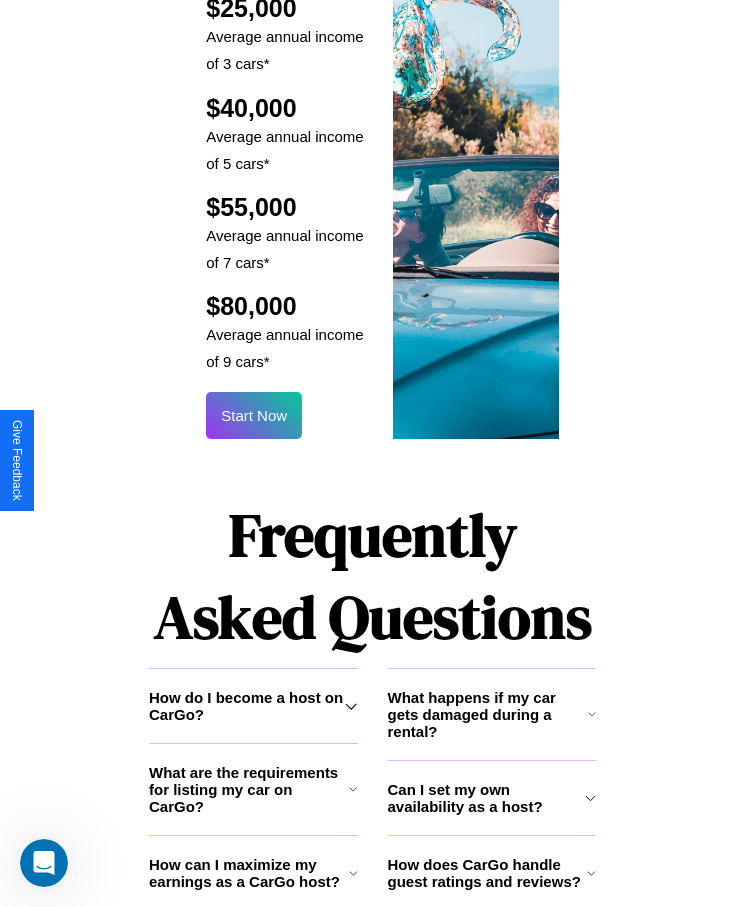 scroll, scrollTop: 2638, scrollLeft: 0, axis: vertical 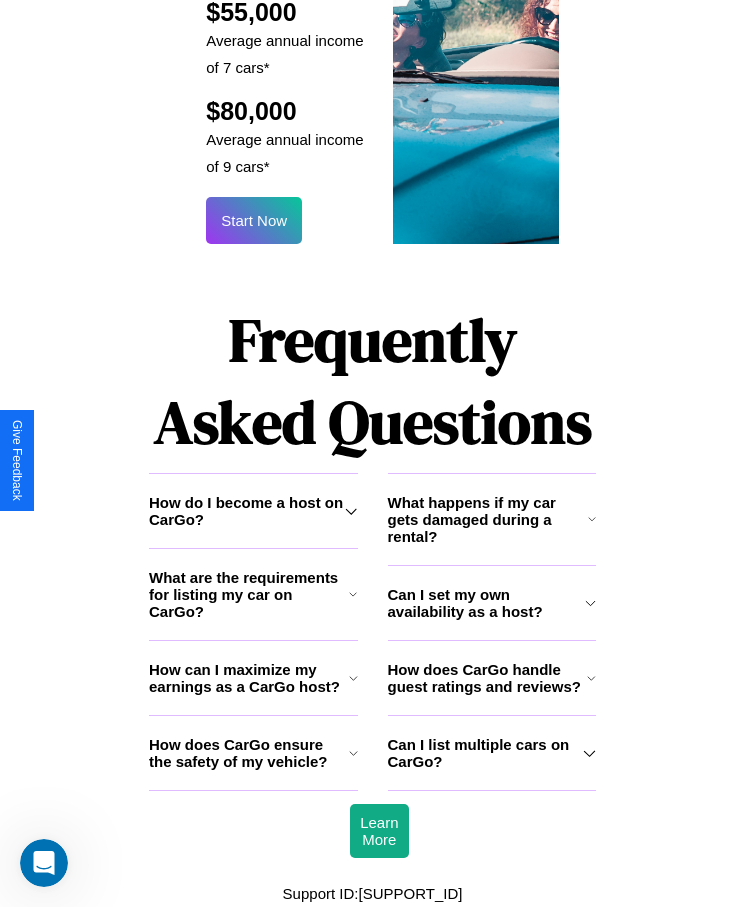 click 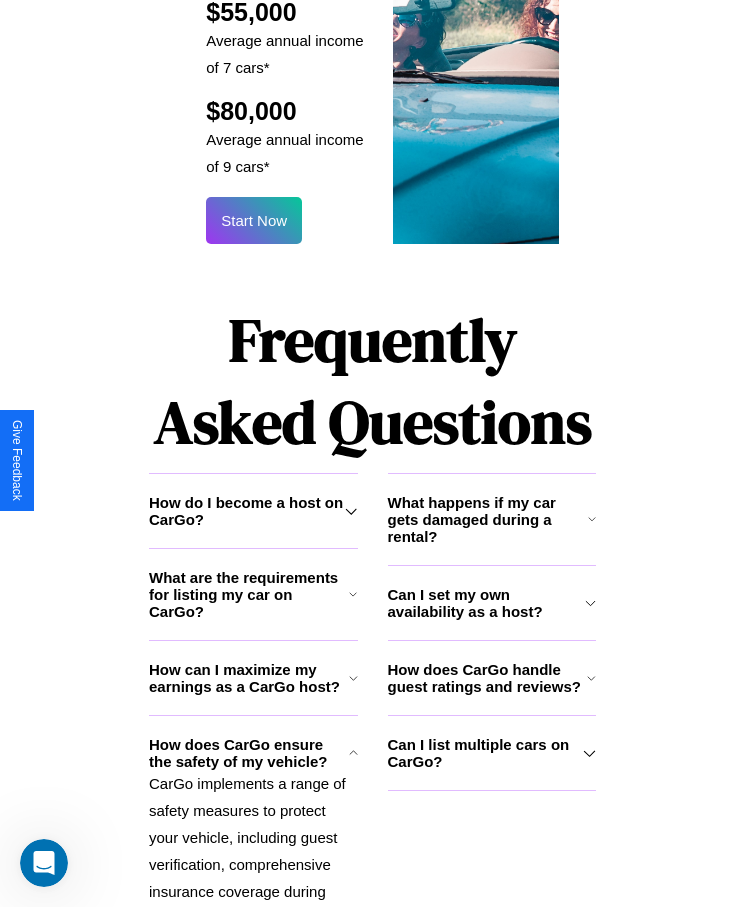 click on "How can I maximize my earnings as a CarGo host?" at bounding box center [249, 678] 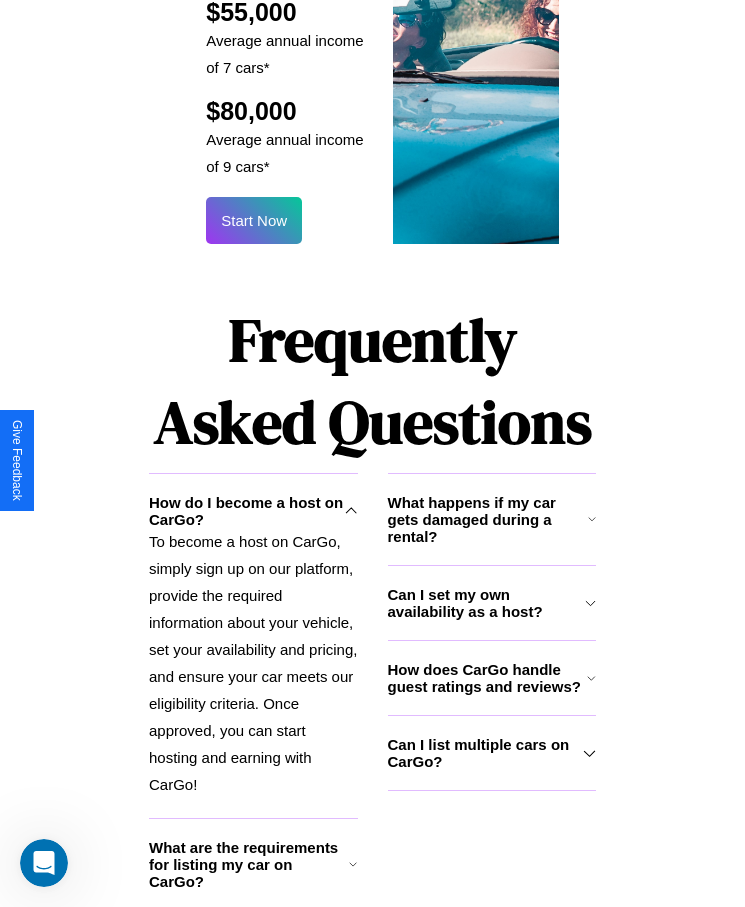 click on "What are the requirements for listing my car on CarGo?" at bounding box center (249, 864) 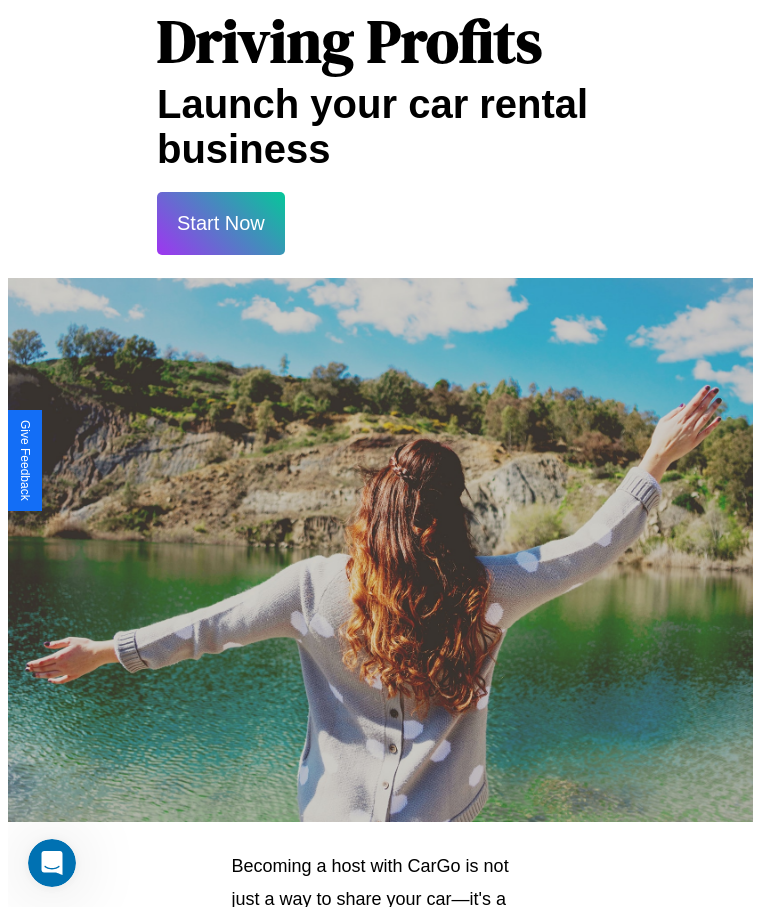 scroll, scrollTop: 0, scrollLeft: 0, axis: both 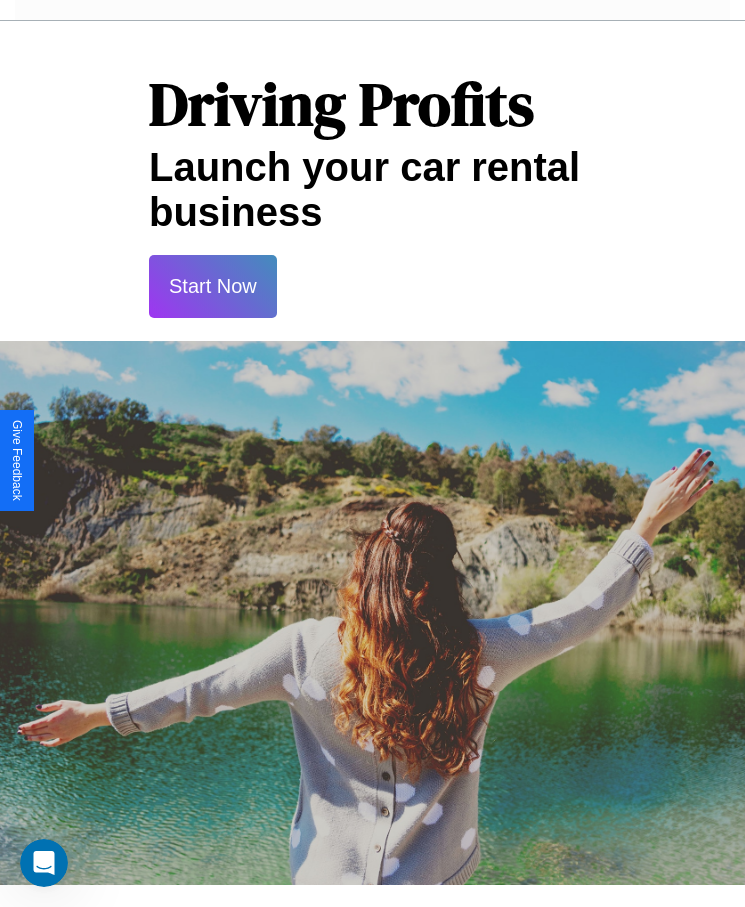 click on "Start Now" at bounding box center [213, 286] 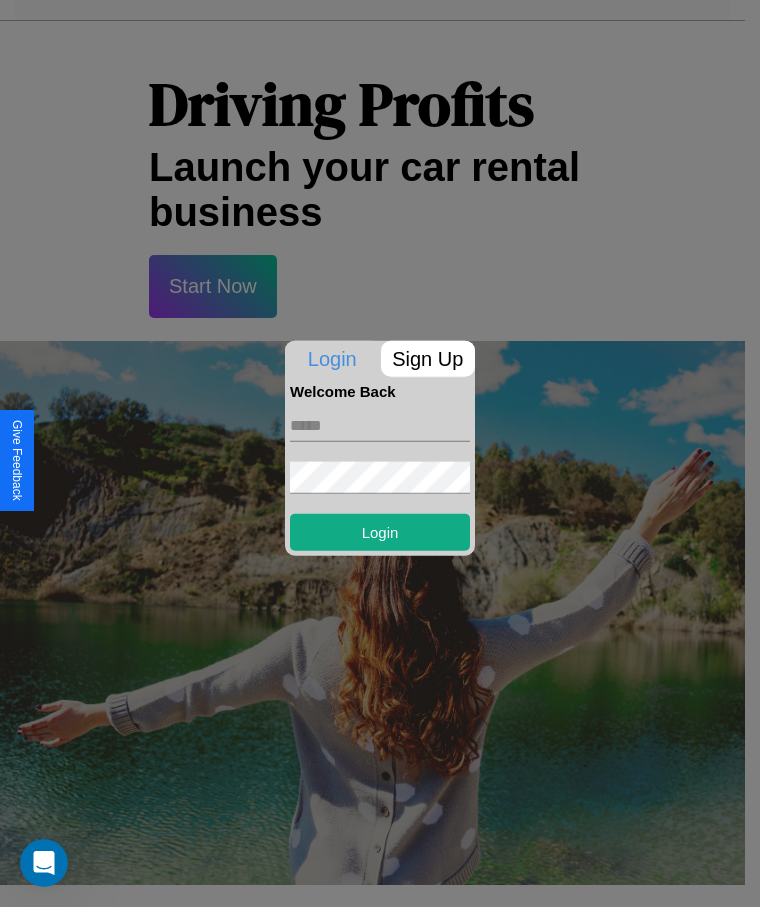 click at bounding box center [380, 425] 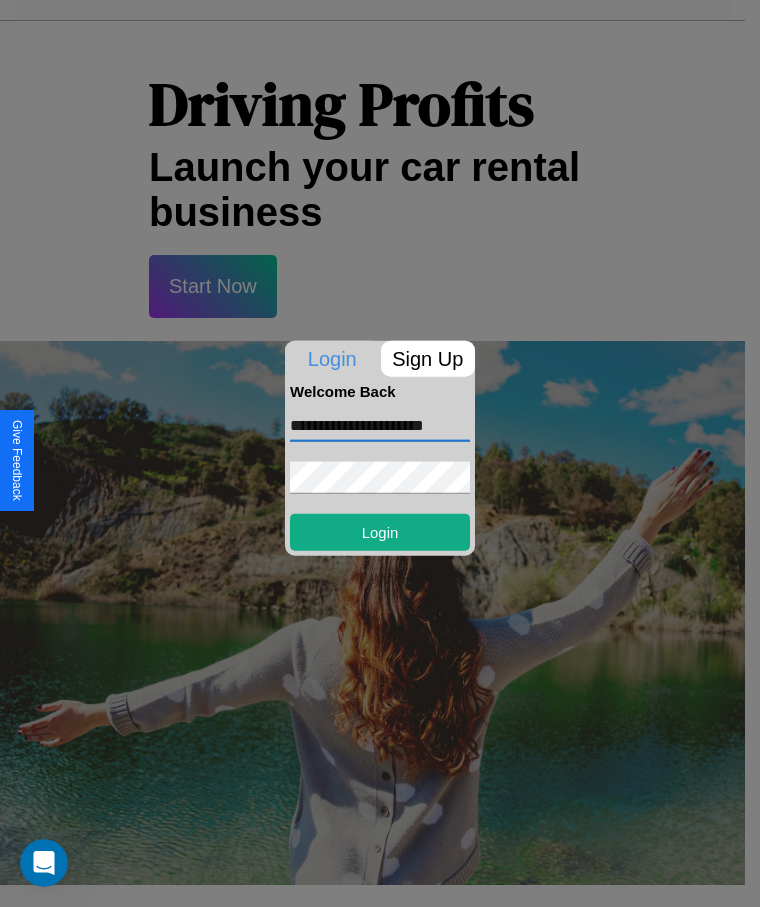 scroll, scrollTop: 0, scrollLeft: 12, axis: horizontal 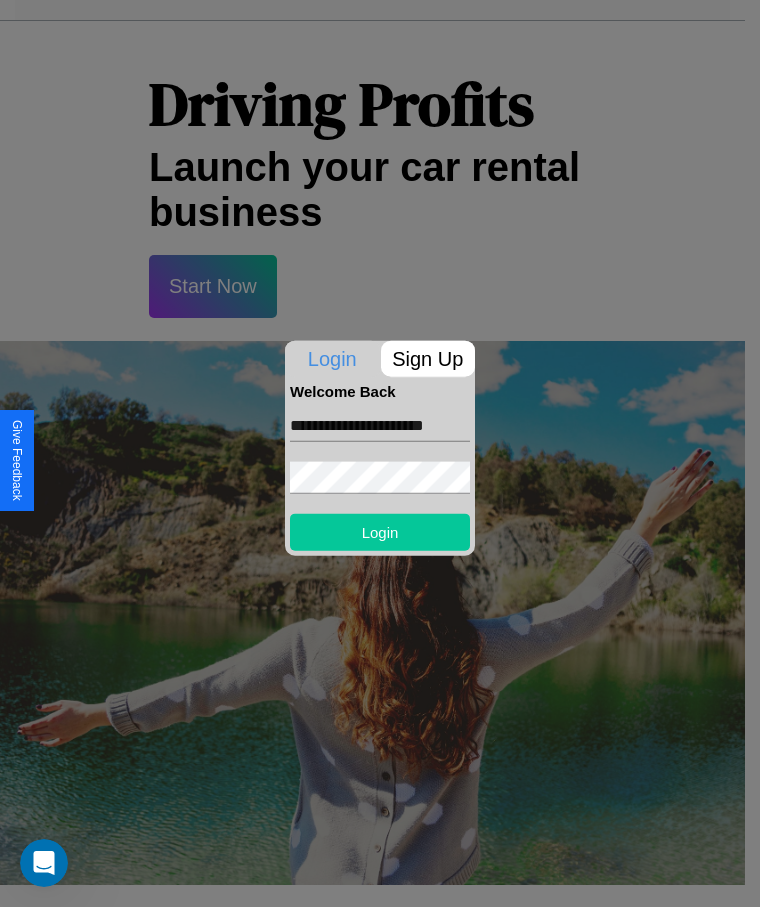 click on "Login" at bounding box center [380, 531] 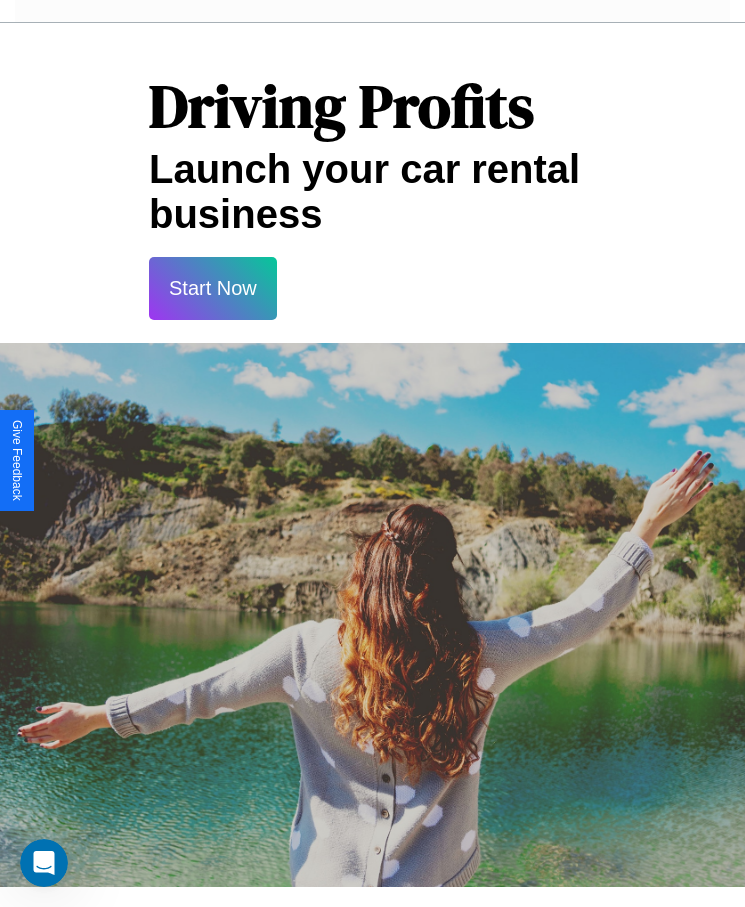 scroll, scrollTop: 0, scrollLeft: 0, axis: both 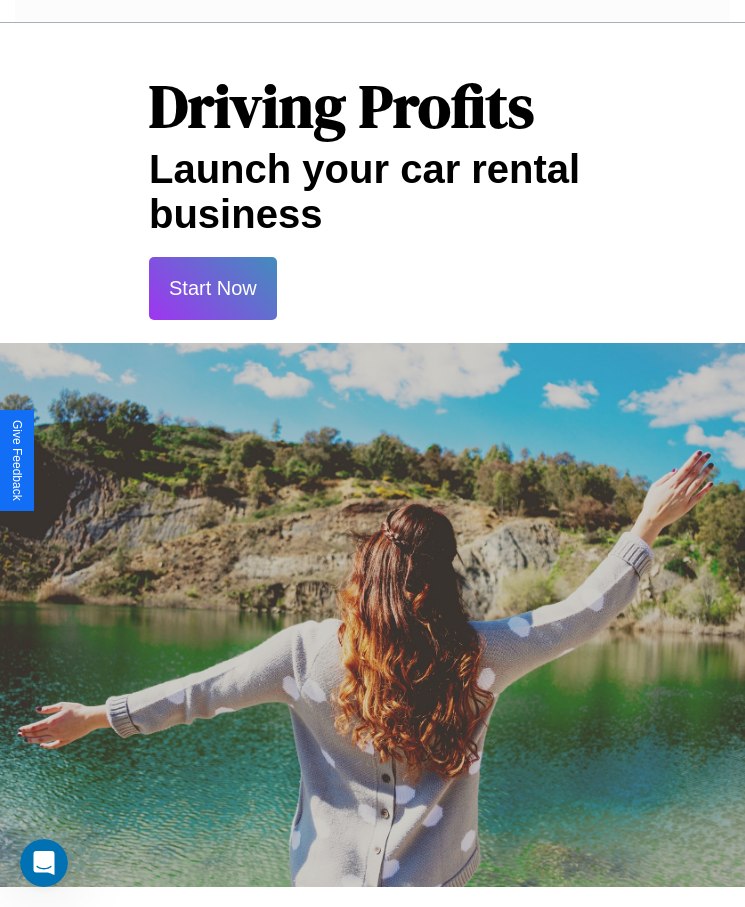click on "Start Now" at bounding box center (213, 288) 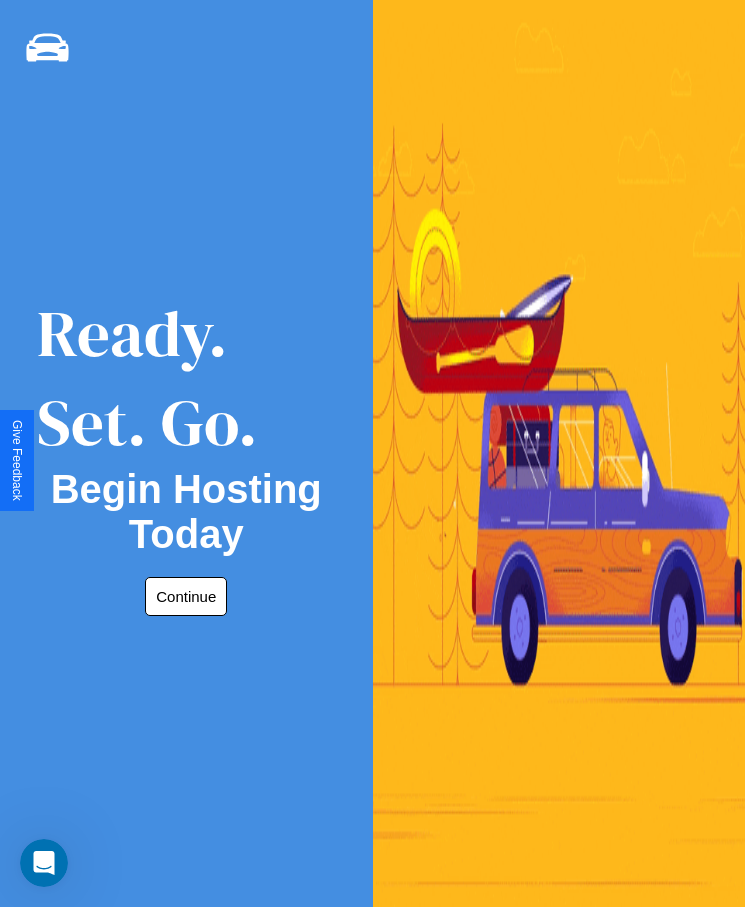 click on "Continue" at bounding box center (186, 596) 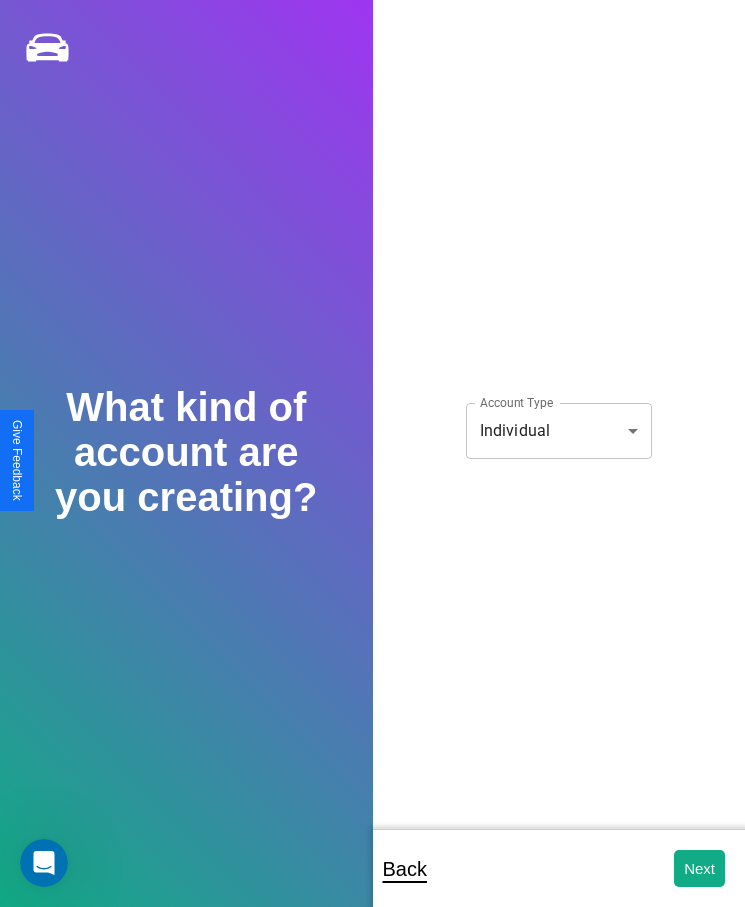 click on "CarGo What kind of account are you creating? Account Type Individual [REDACTED] Account Type Back Next Support ID:  [SUPPORT_ID] Give Feedback" at bounding box center [372, 467] 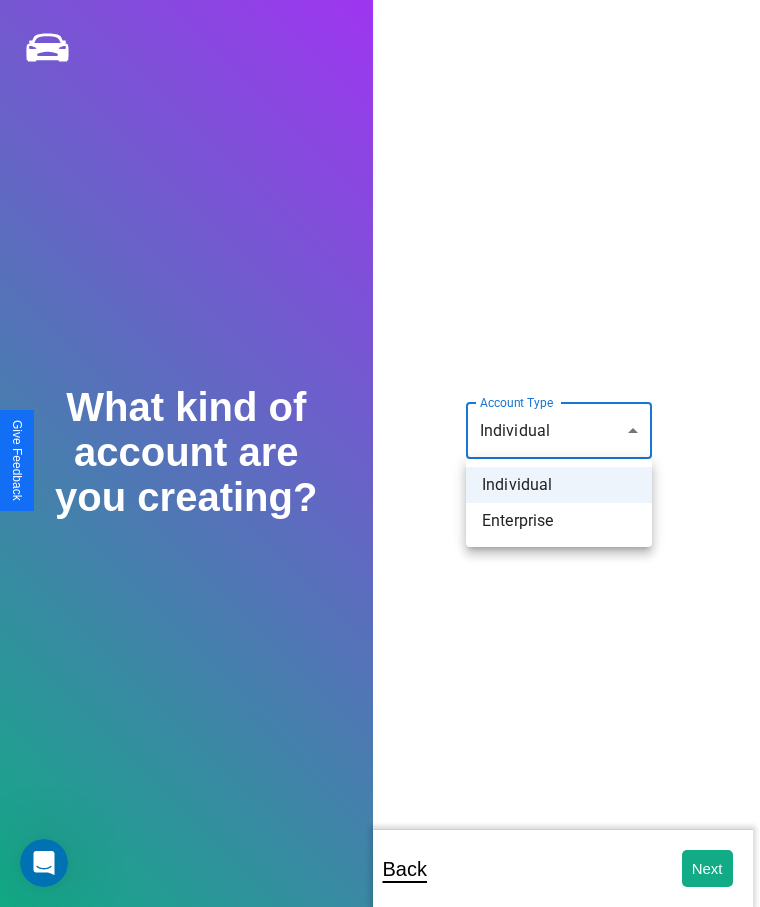 click on "Individual" at bounding box center [559, 485] 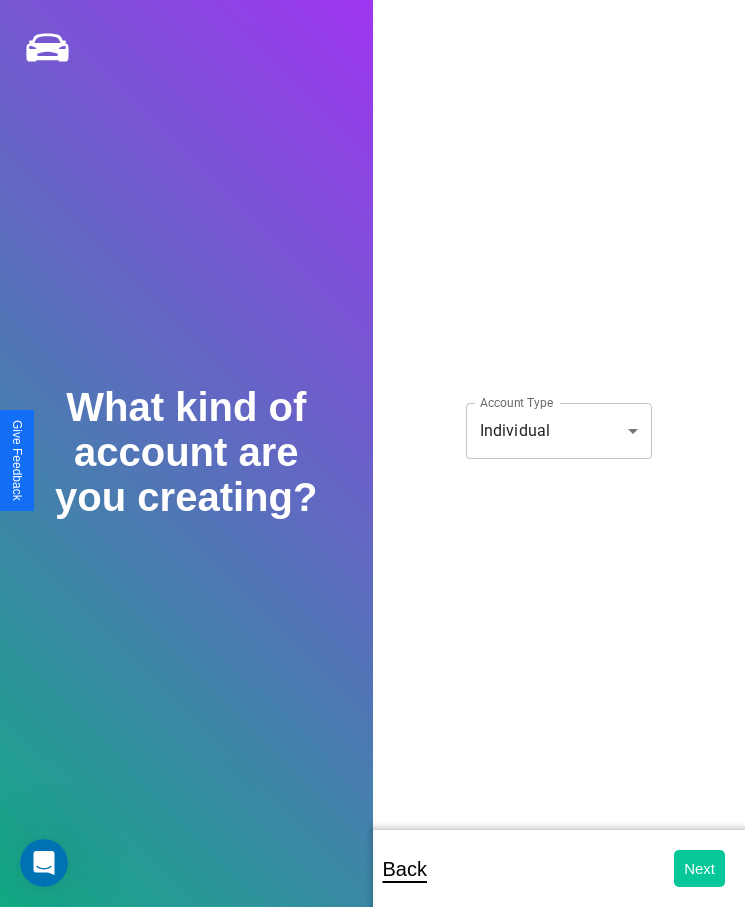click on "Next" at bounding box center [699, 868] 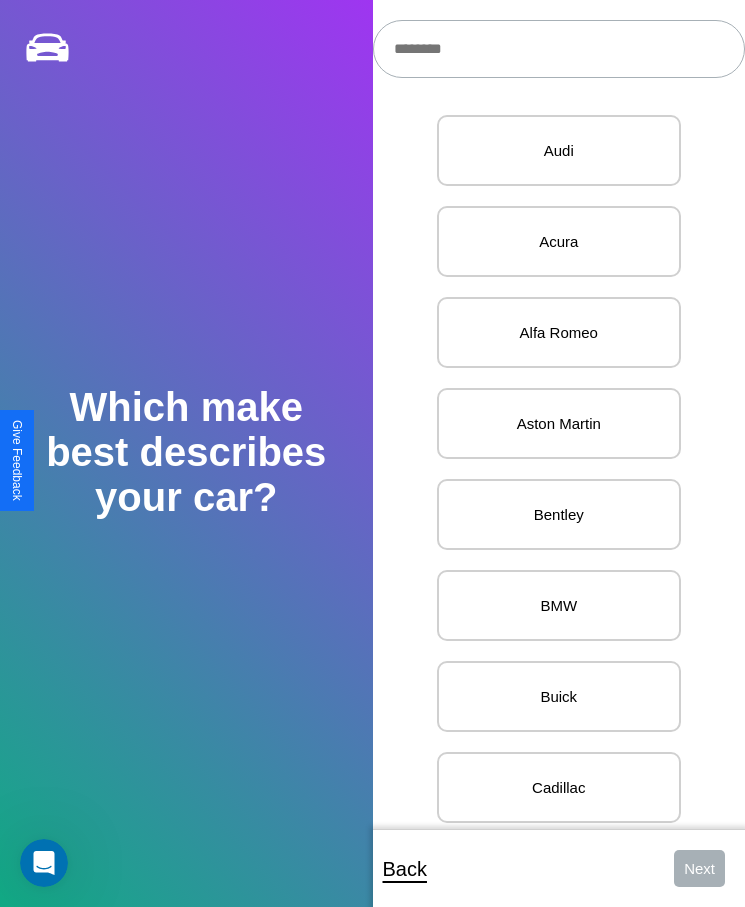 scroll, scrollTop: 27, scrollLeft: 0, axis: vertical 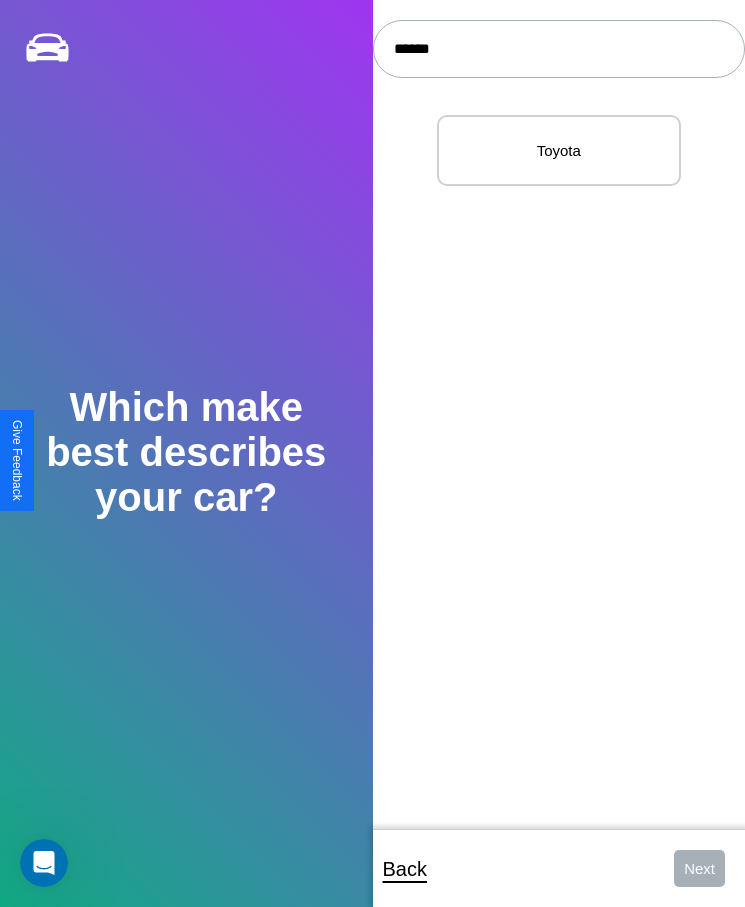 type on "******" 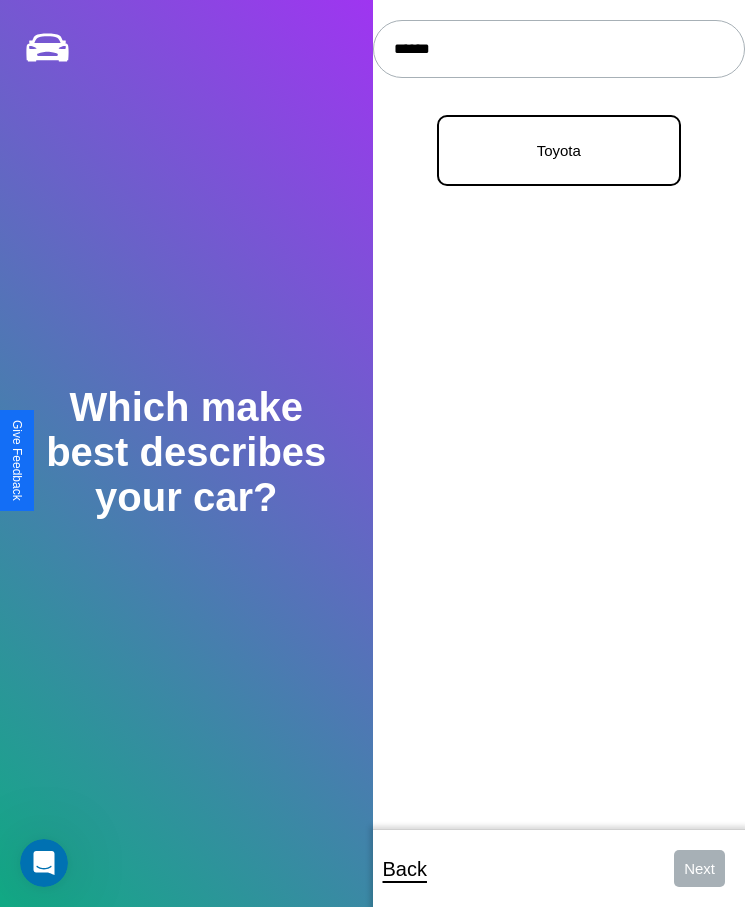click on "Toyota" at bounding box center (559, 150) 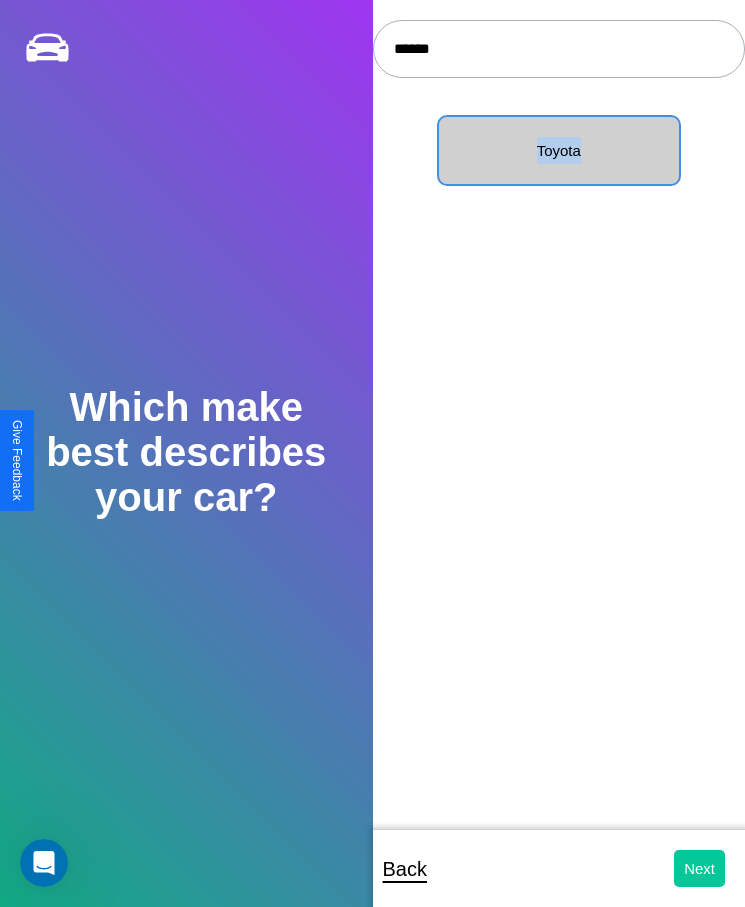 click on "Next" at bounding box center [699, 868] 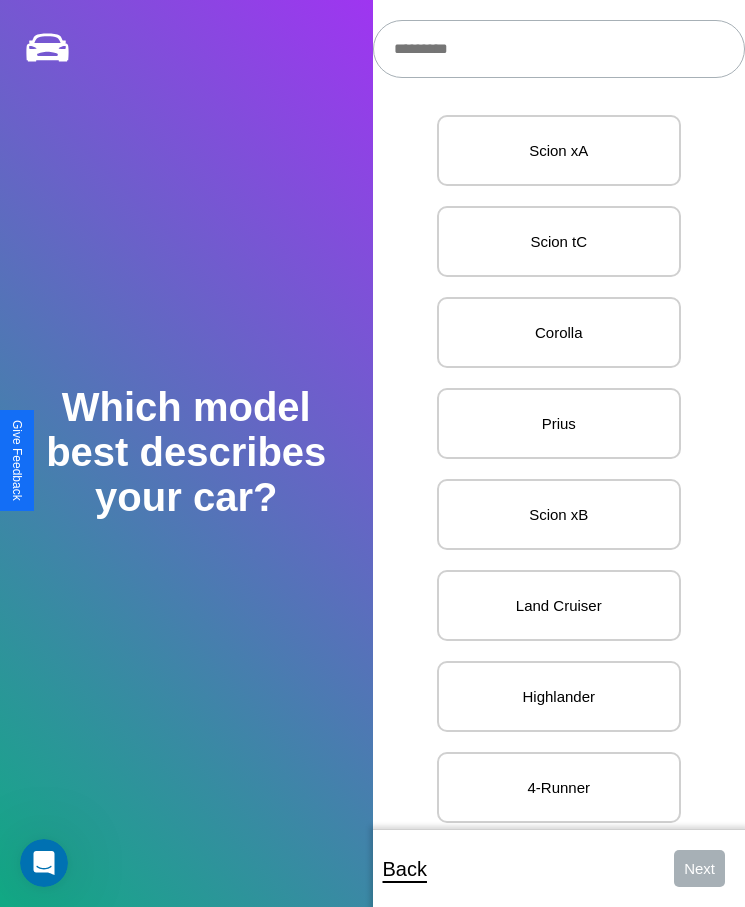 scroll, scrollTop: 27, scrollLeft: 0, axis: vertical 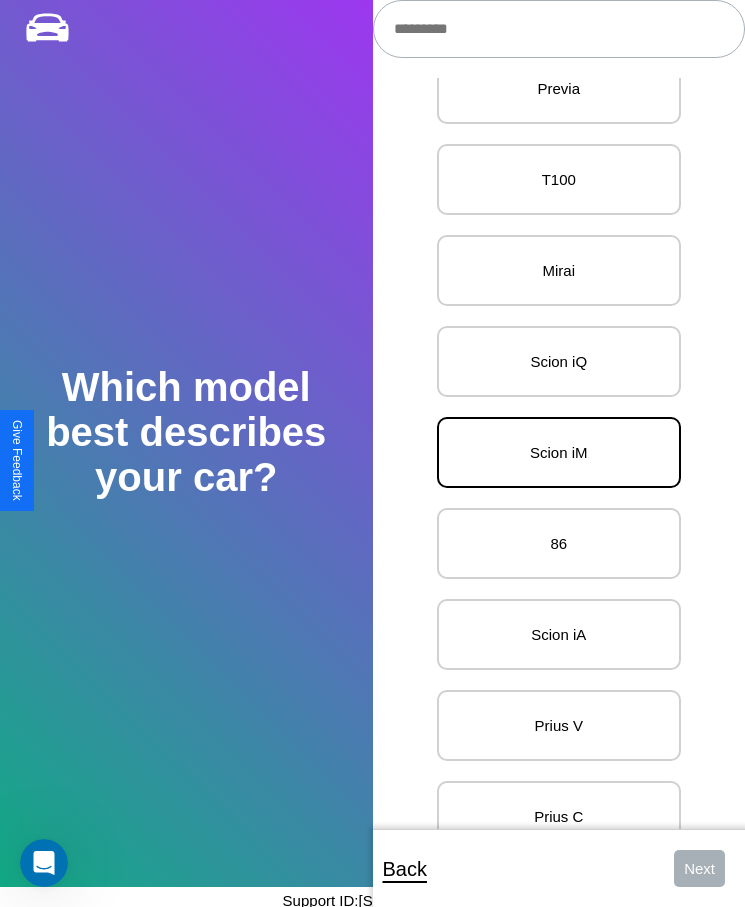click on "Scion iM" at bounding box center (559, 452) 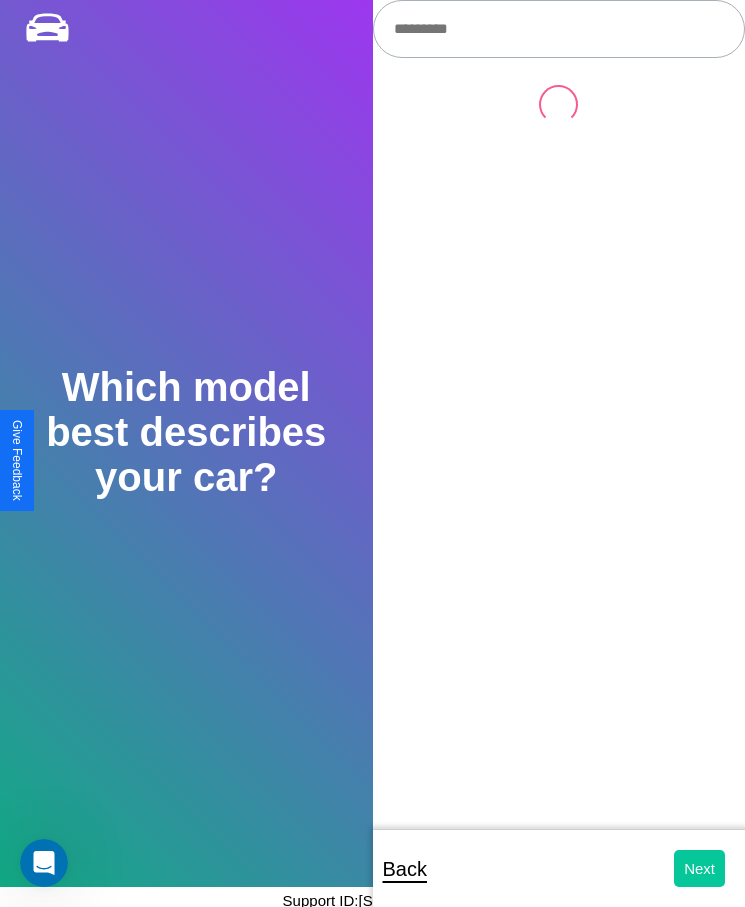 scroll, scrollTop: 0, scrollLeft: 0, axis: both 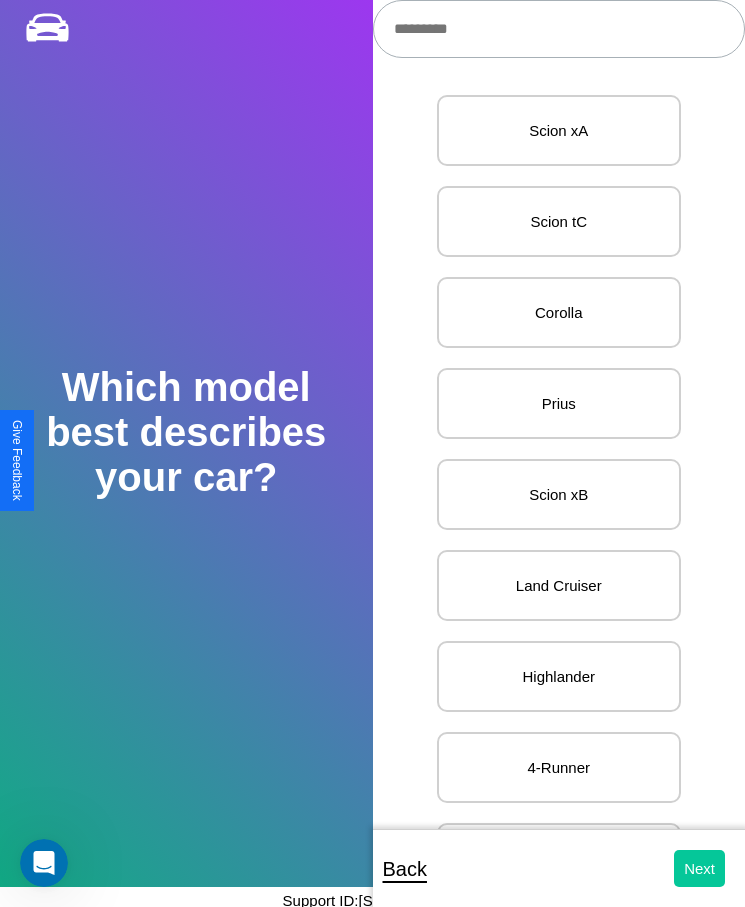 click on "Next" at bounding box center [699, 868] 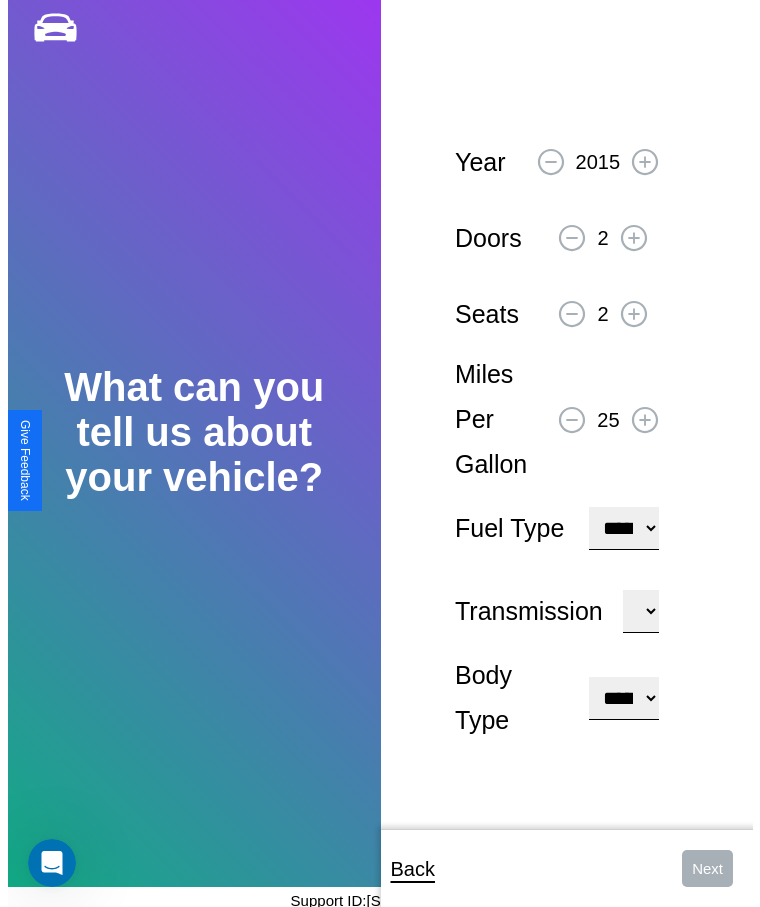 scroll, scrollTop: 0, scrollLeft: 0, axis: both 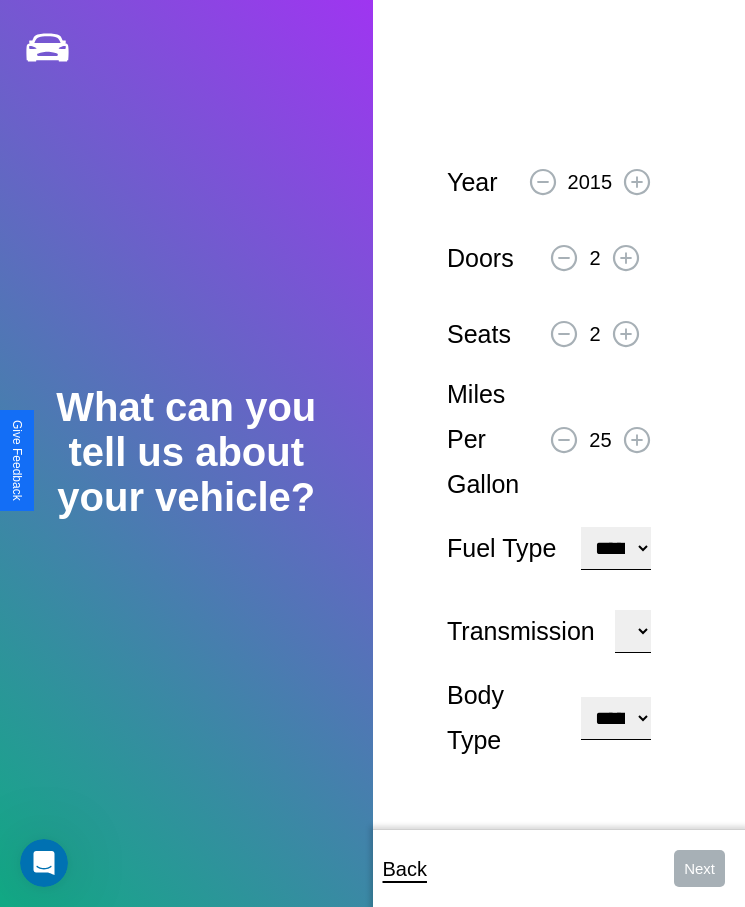 click 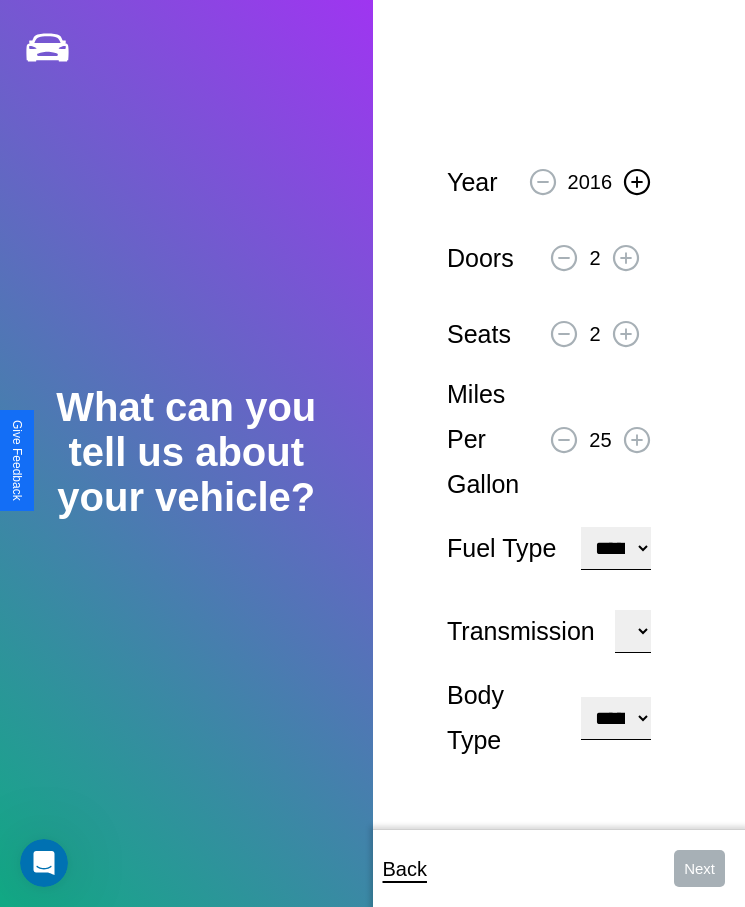 click 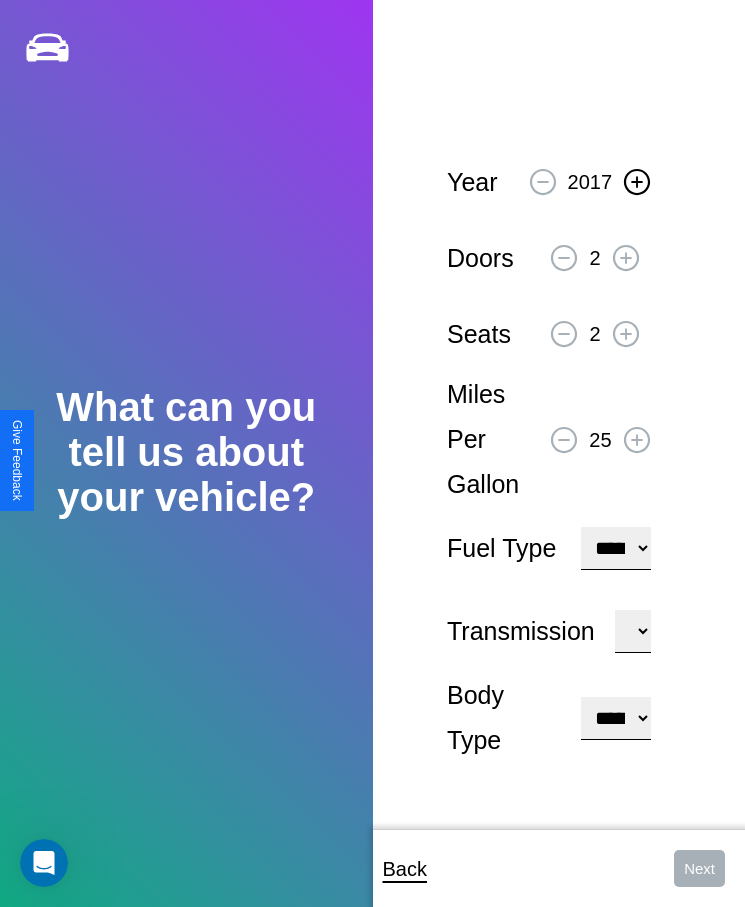 click 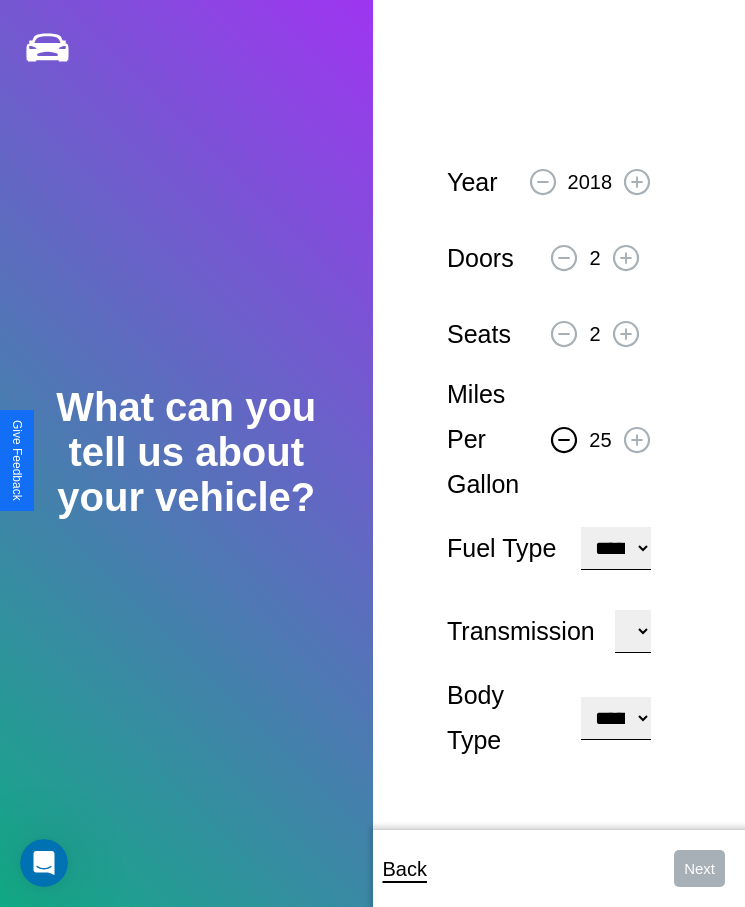 click 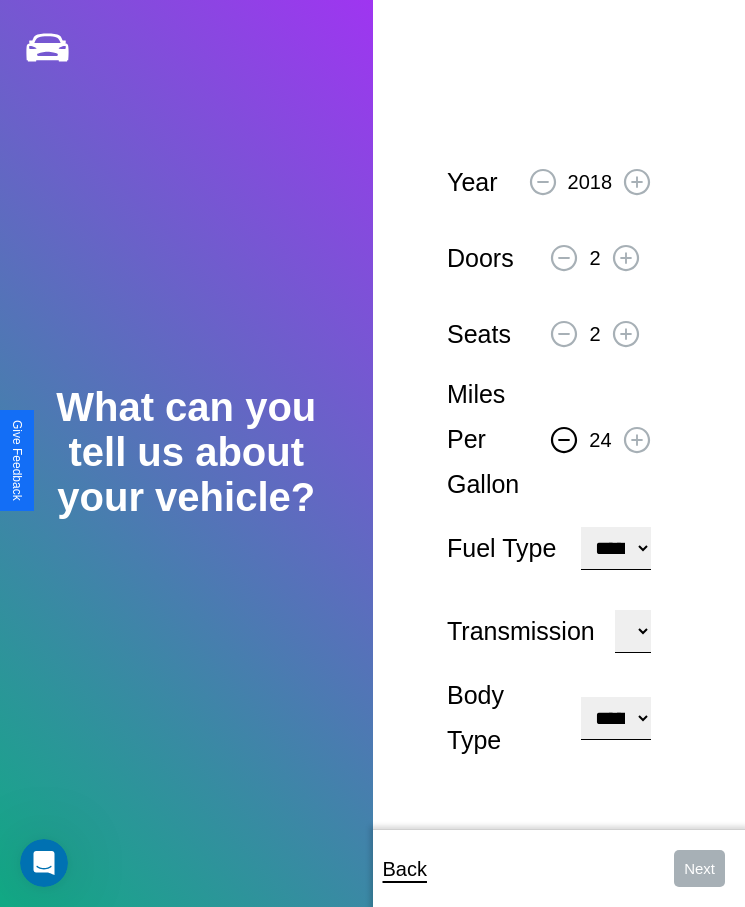 click 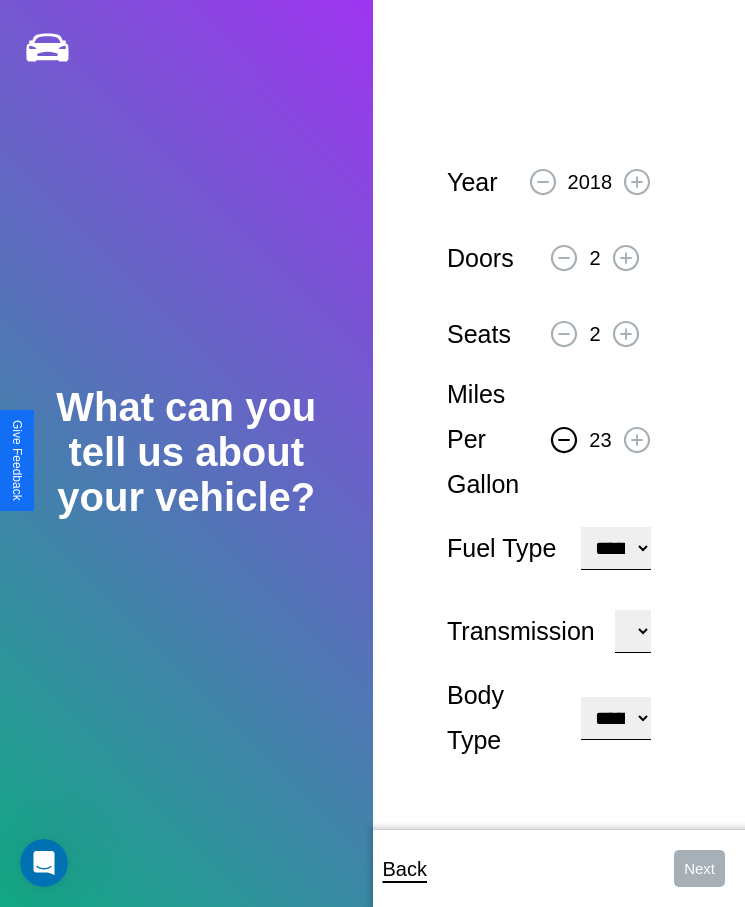 click 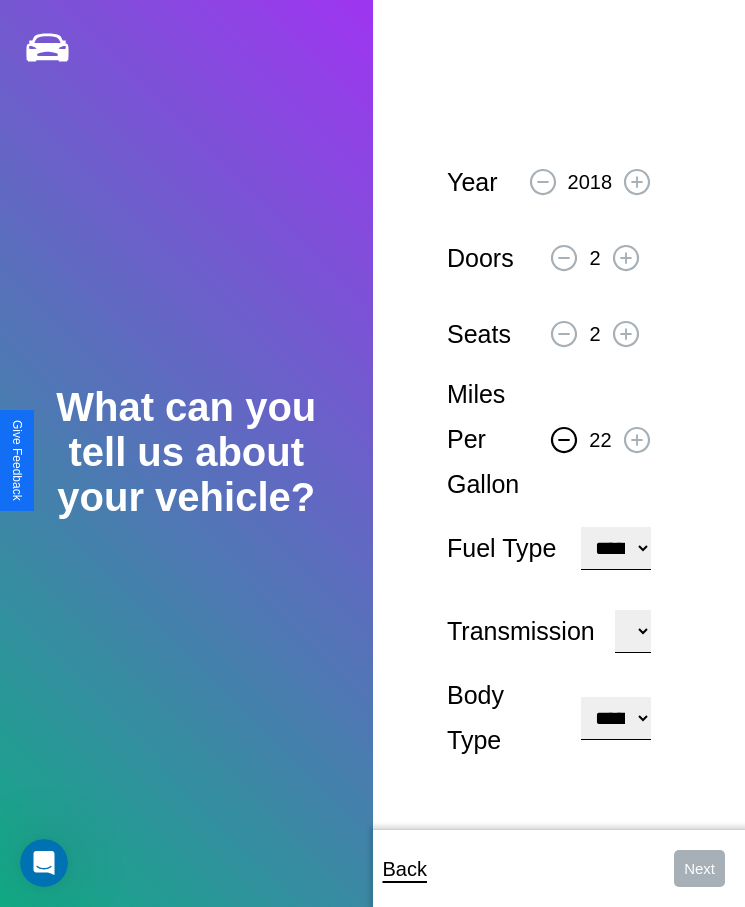 click 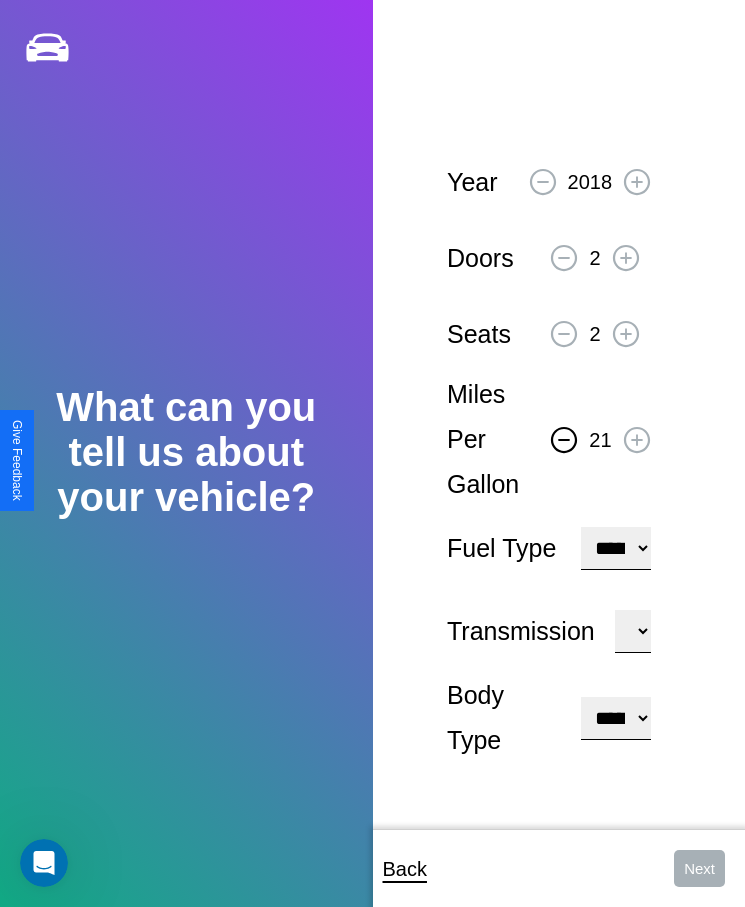 click 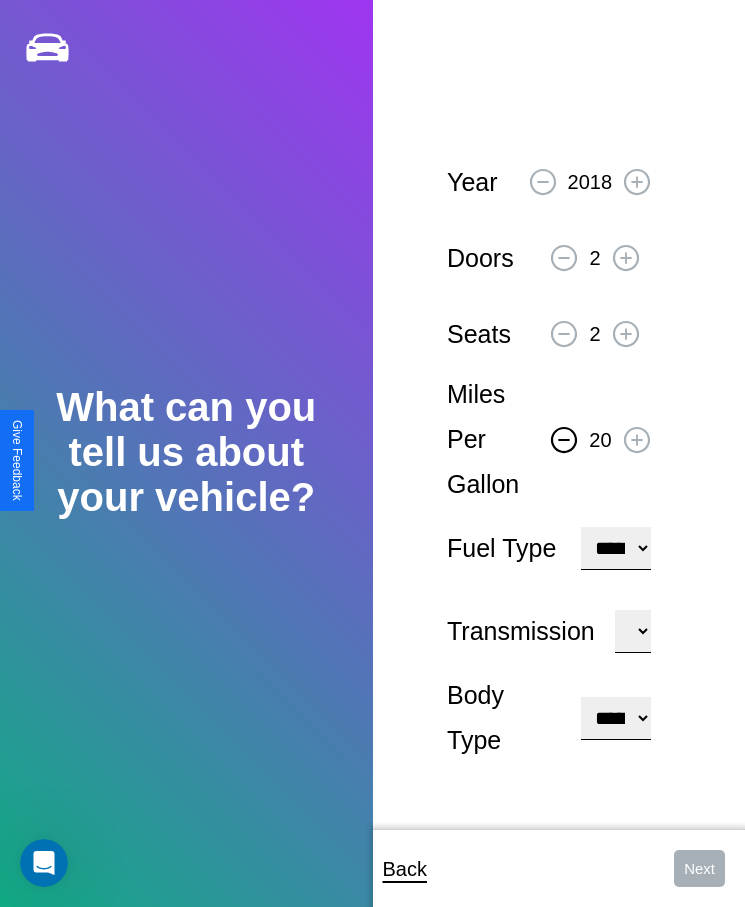 click 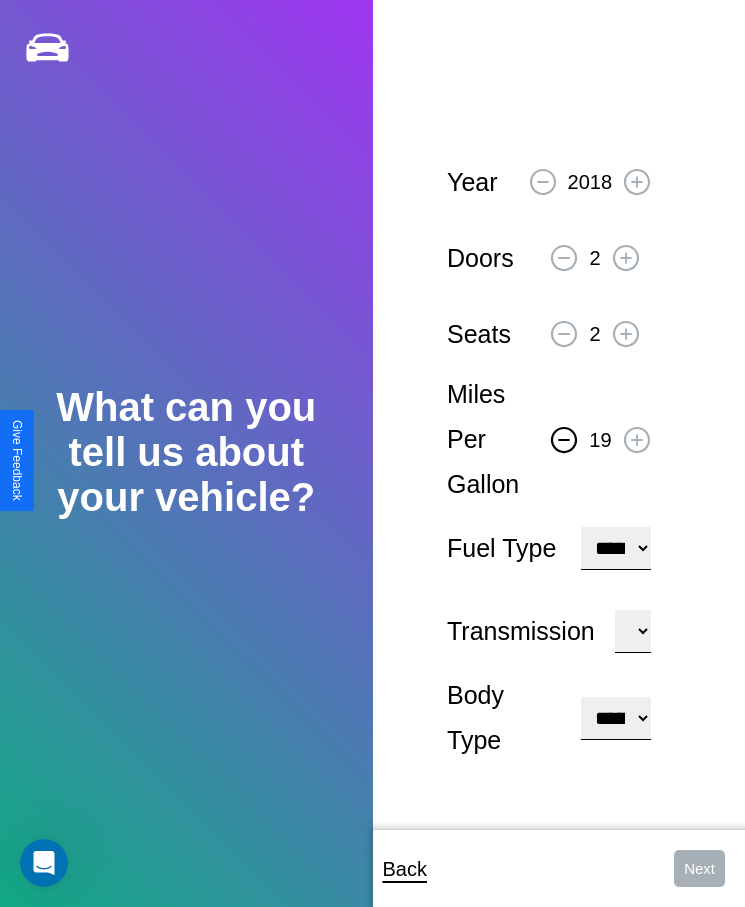 click 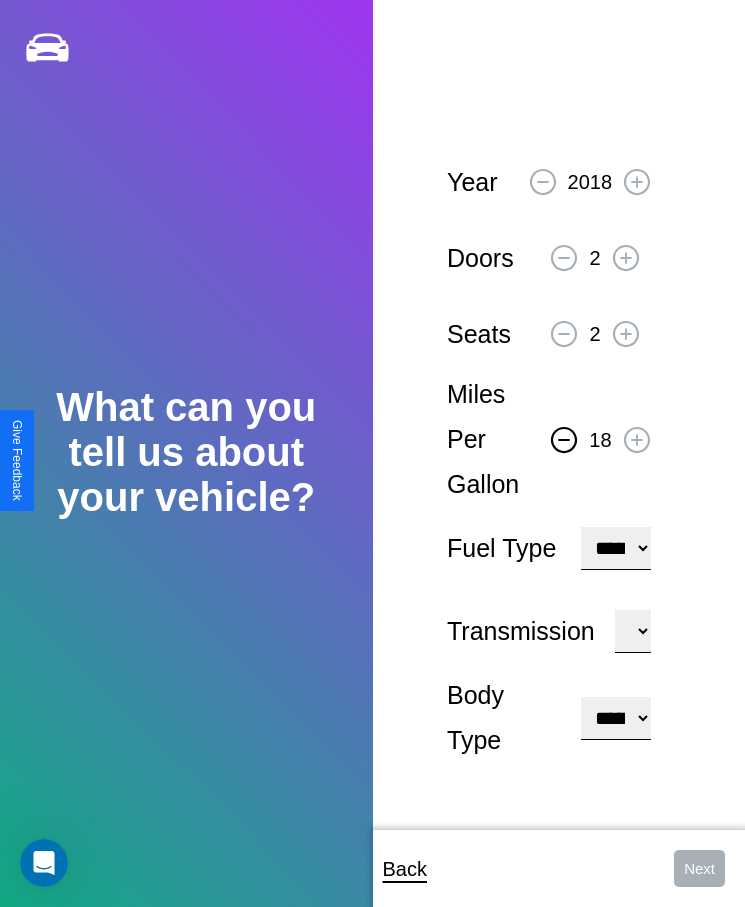 click 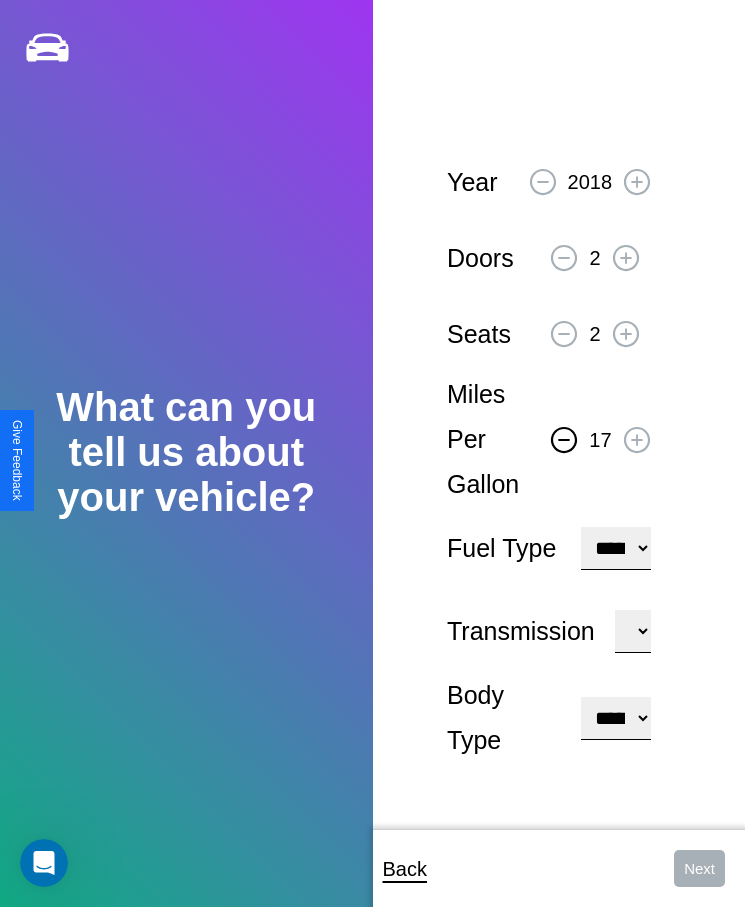 click 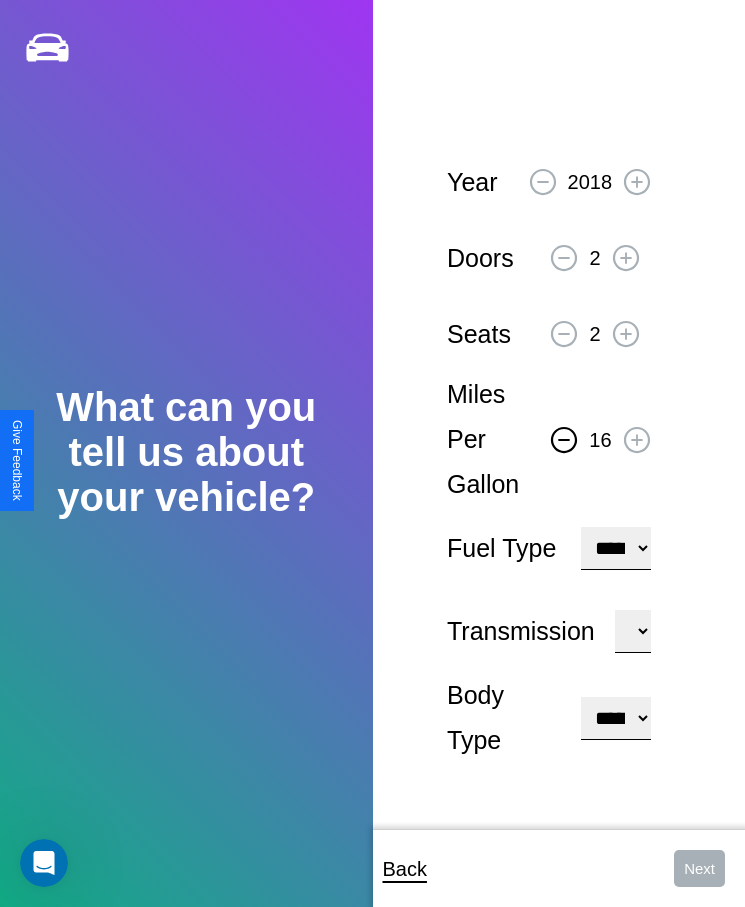 click 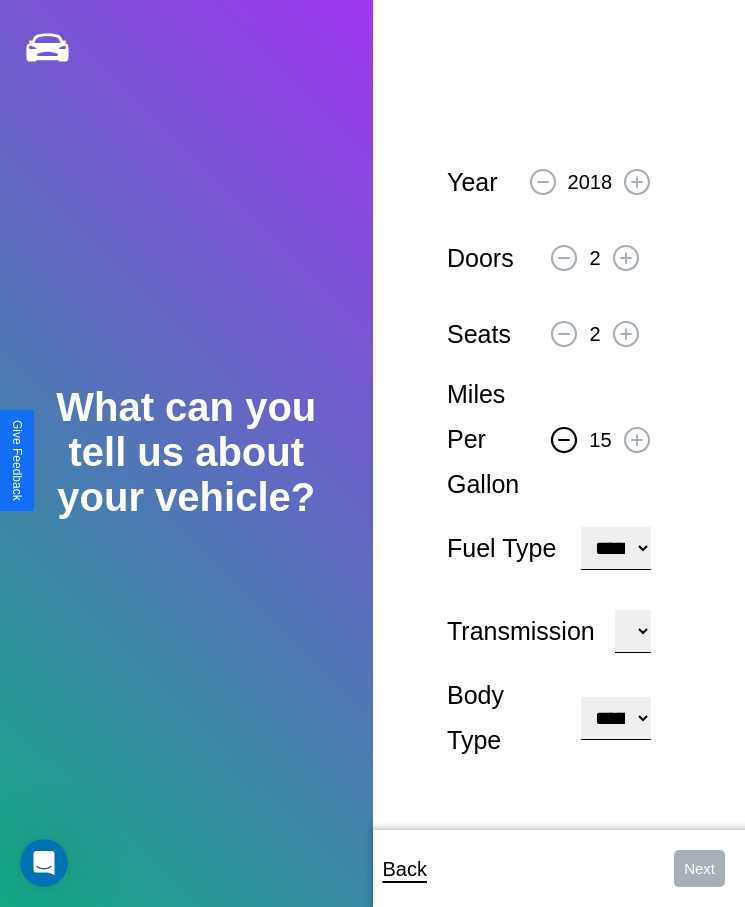 click on "**********" at bounding box center (615, 548) 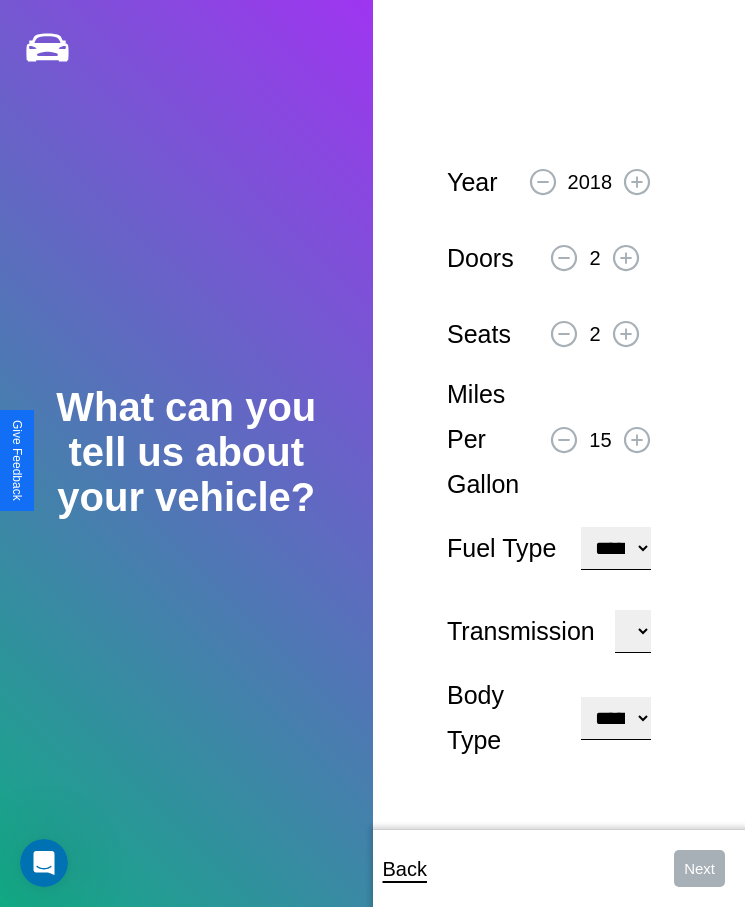 select on "********" 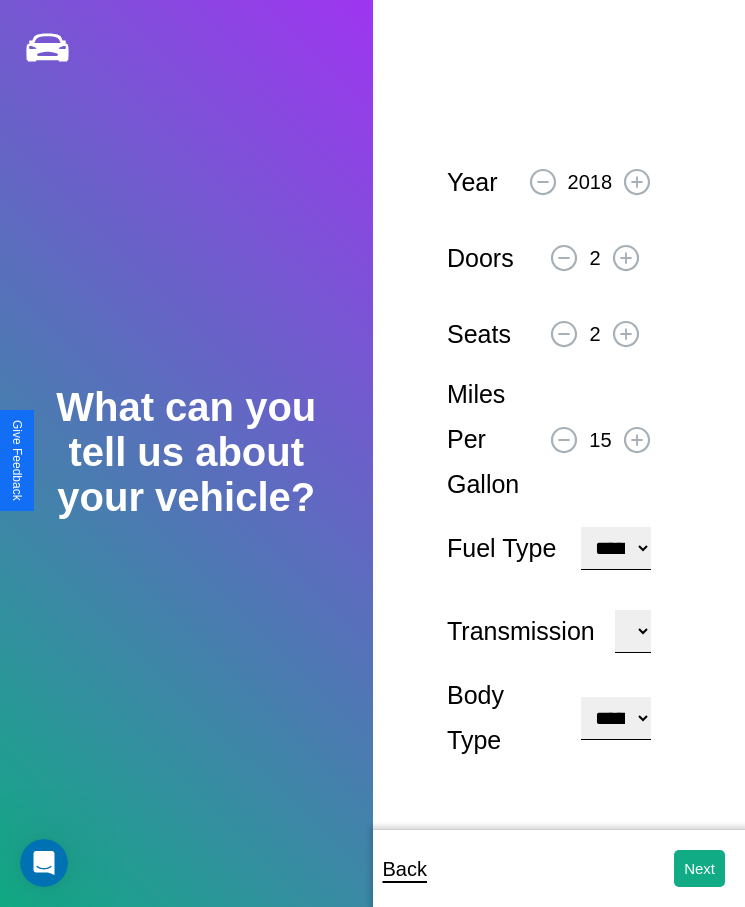 click on "**********" at bounding box center (615, 718) 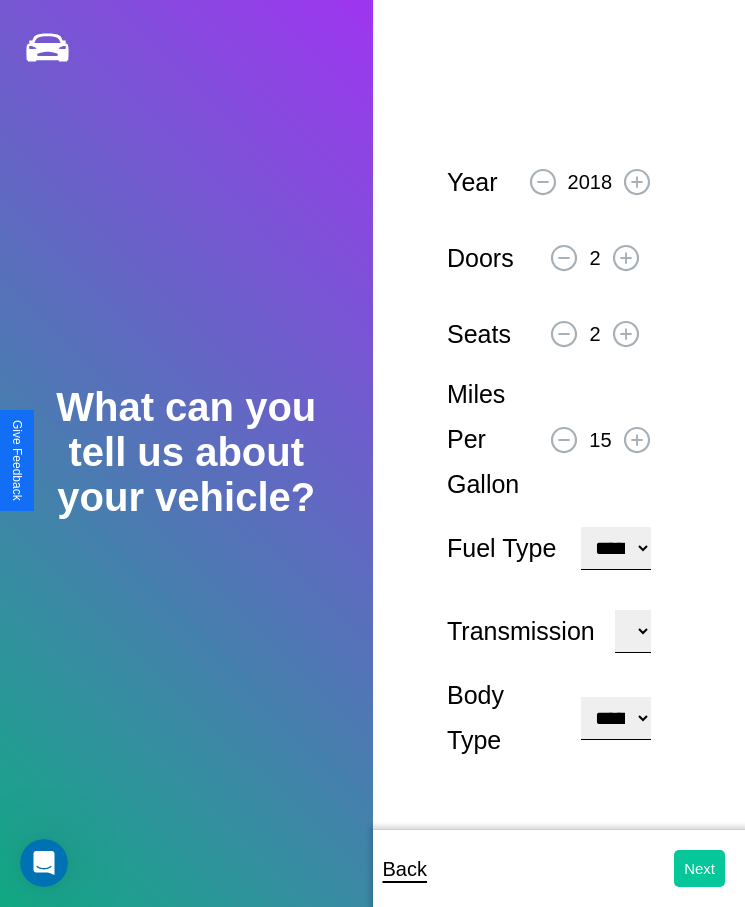 click on "Next" at bounding box center (699, 868) 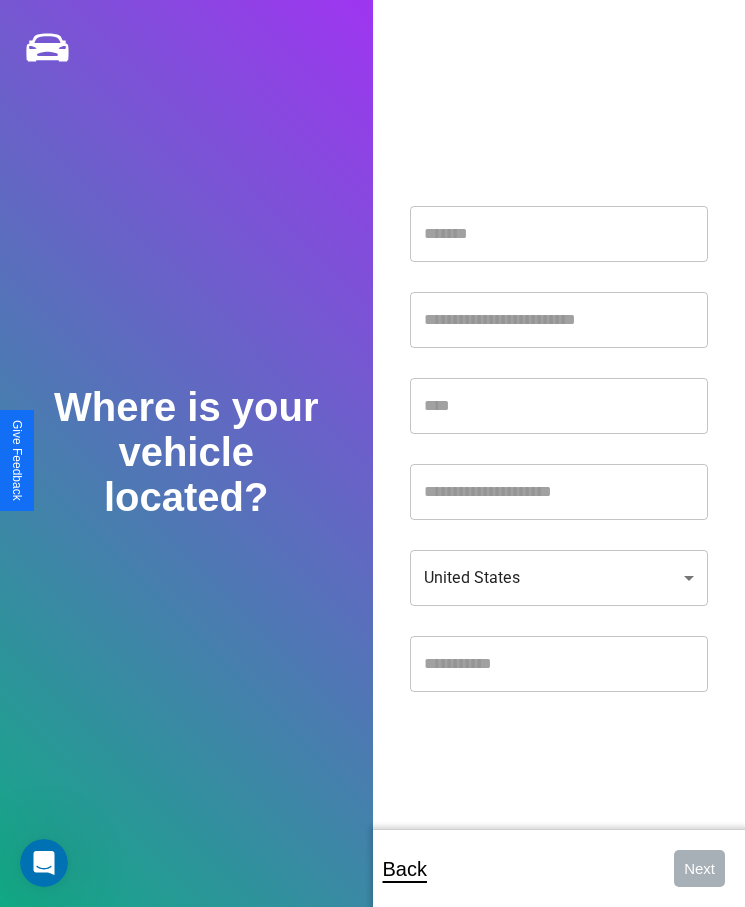 click at bounding box center [559, 234] 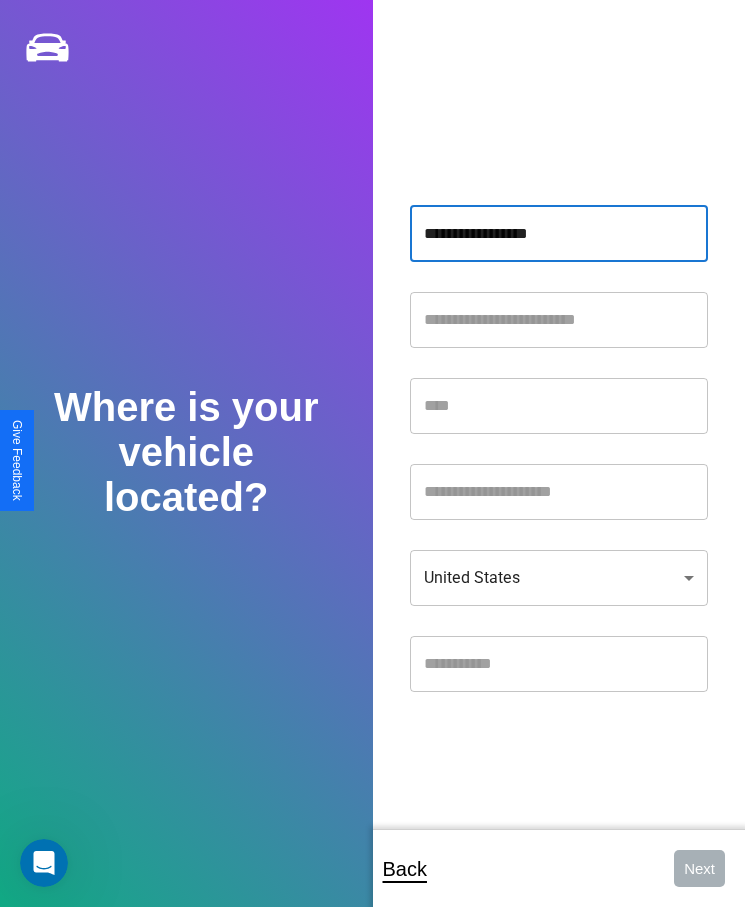 type on "**********" 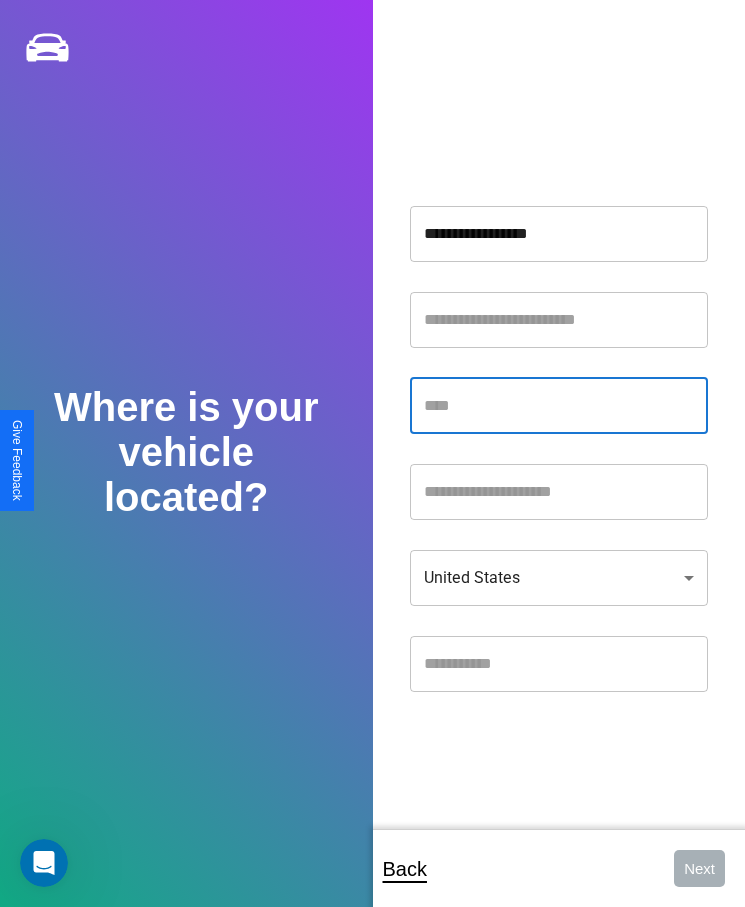 click at bounding box center (559, 406) 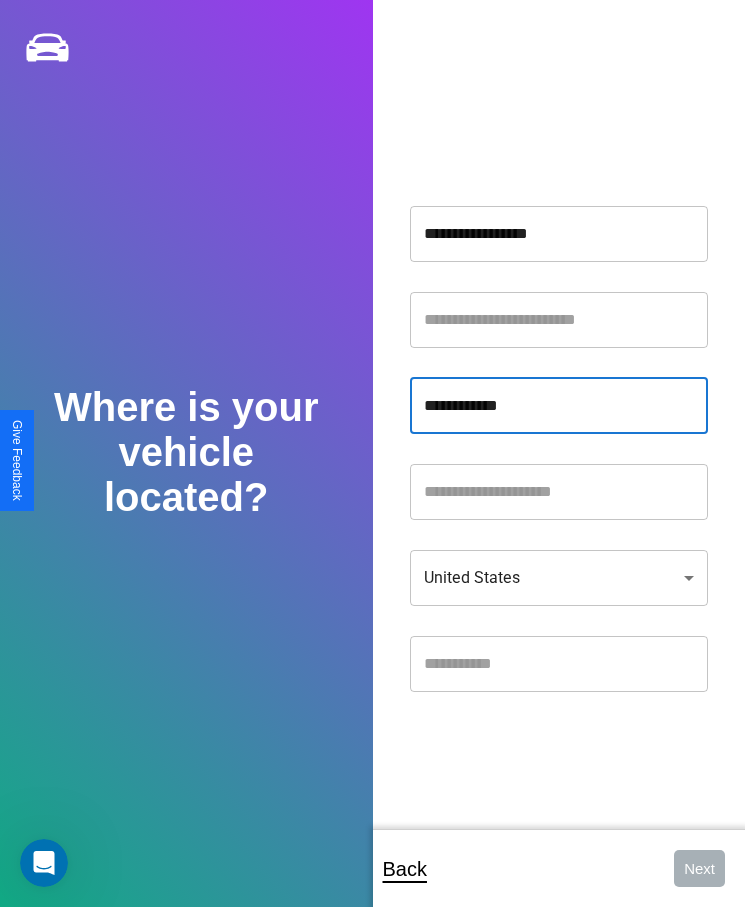 type on "**********" 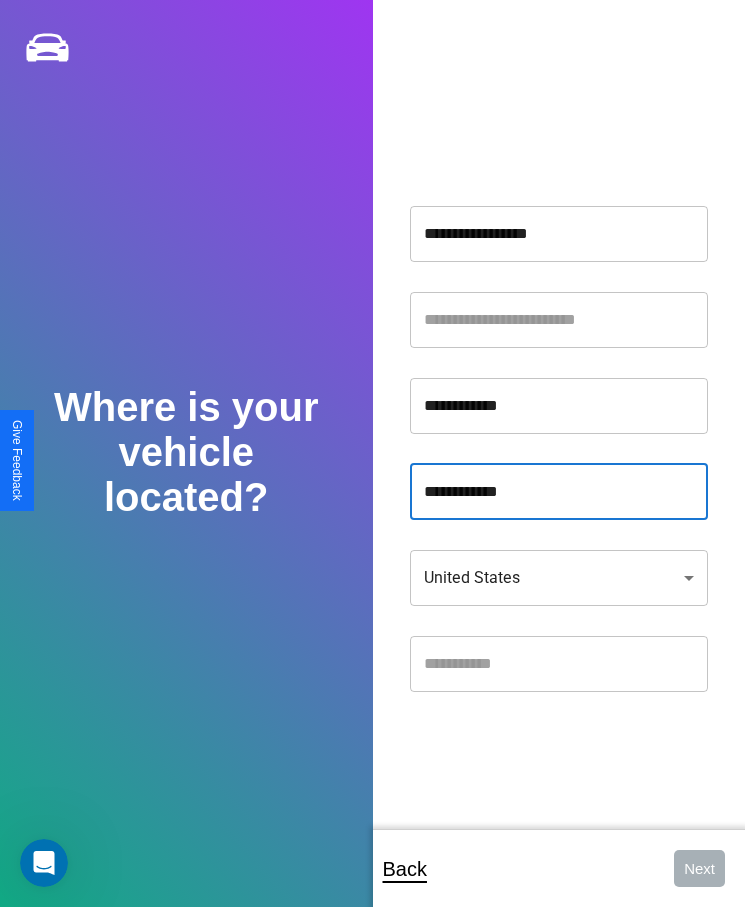 type on "**********" 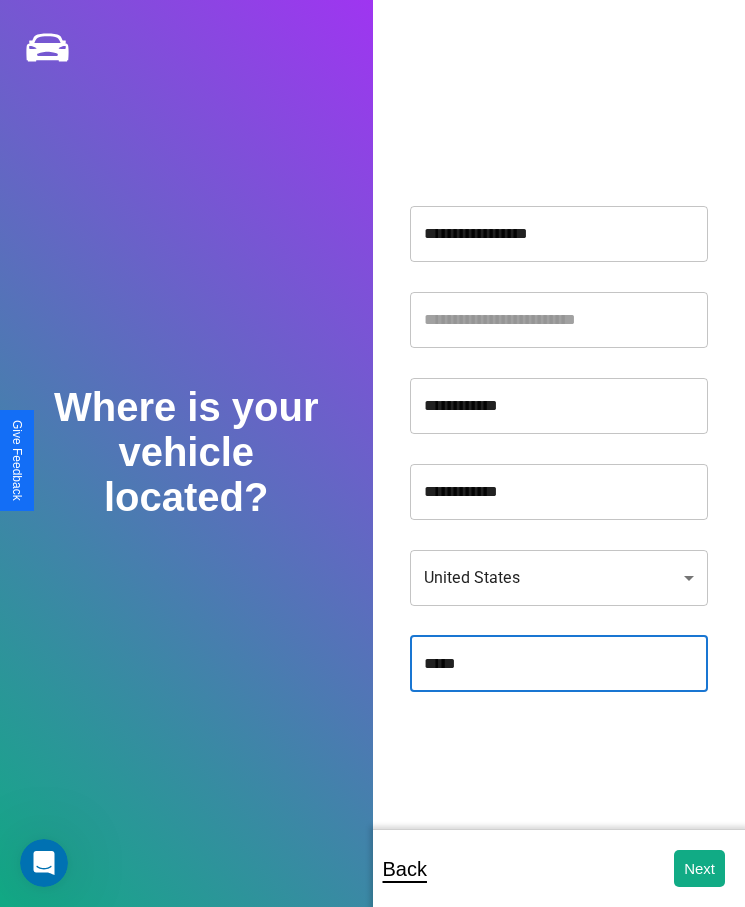 type on "*****" 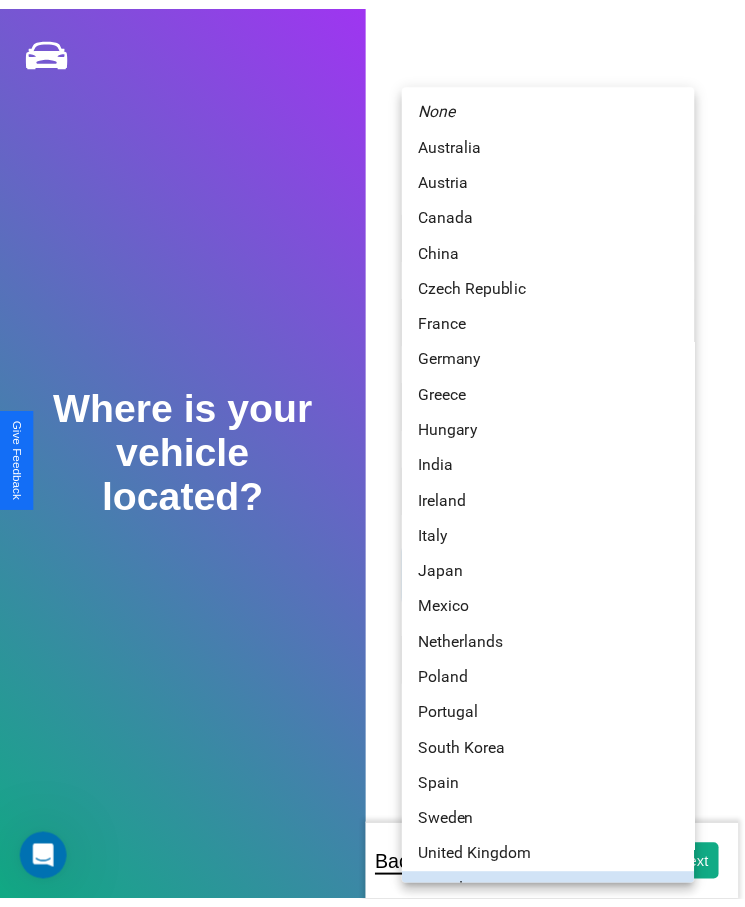 scroll, scrollTop: 25, scrollLeft: 0, axis: vertical 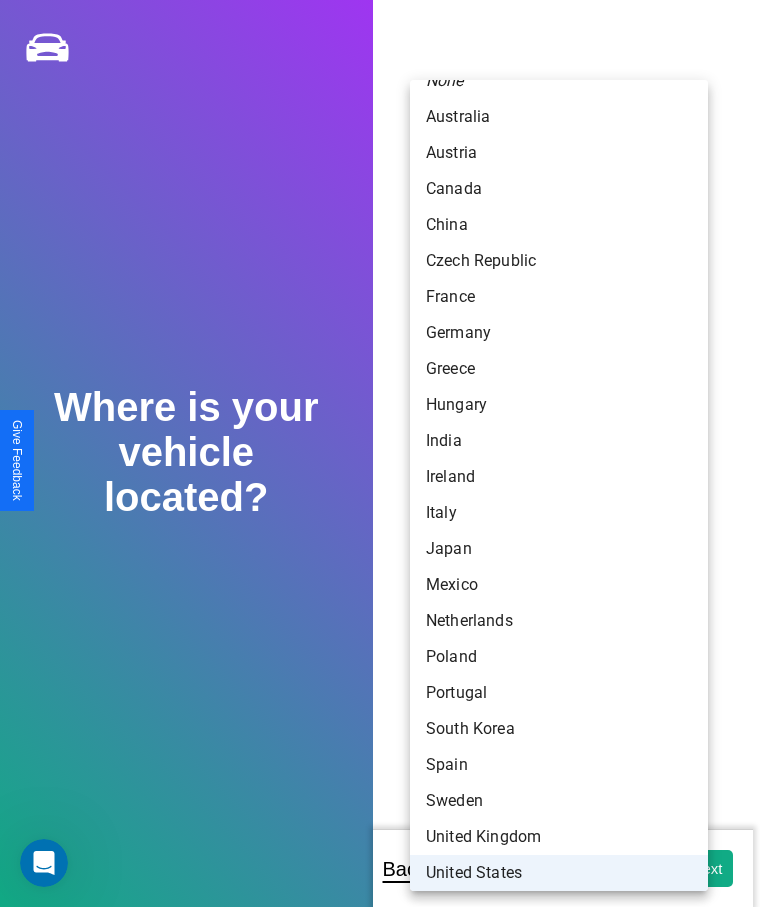 click on "United States" at bounding box center (559, 873) 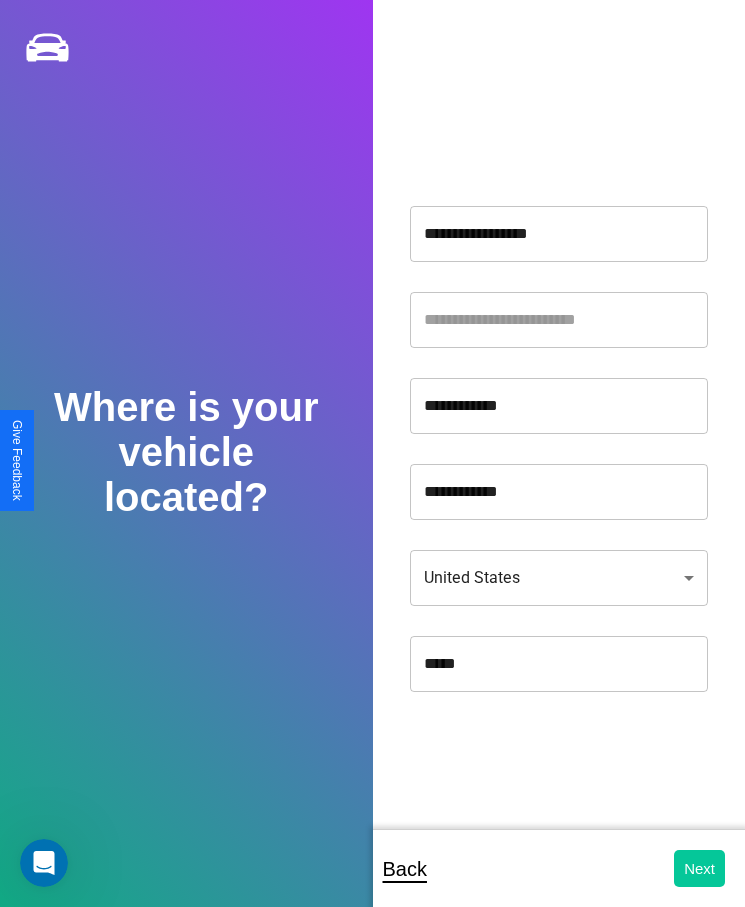 click on "Next" at bounding box center (699, 868) 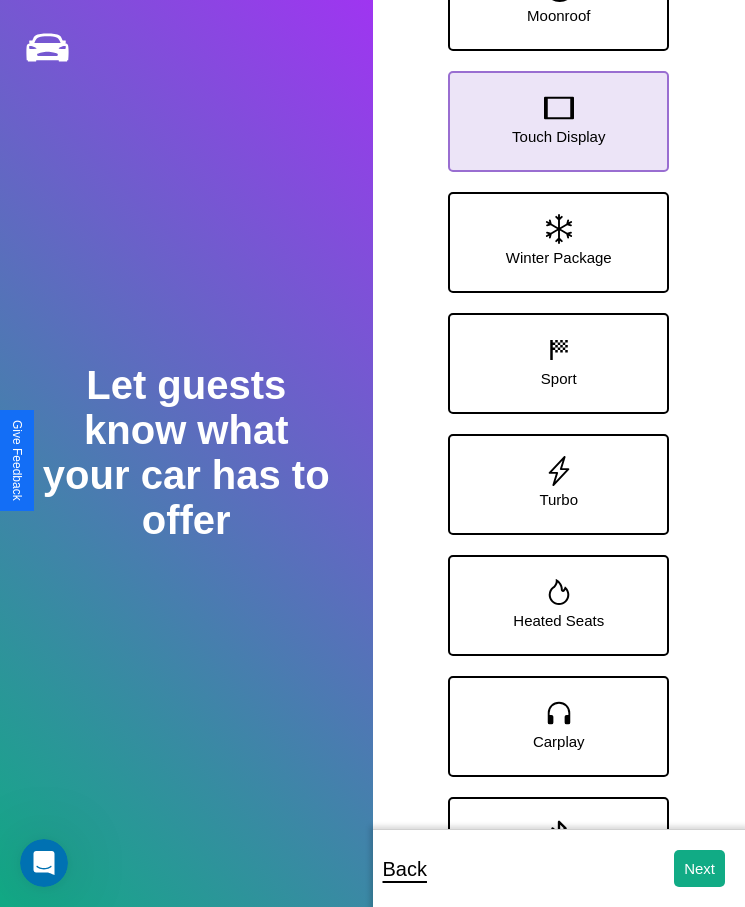click 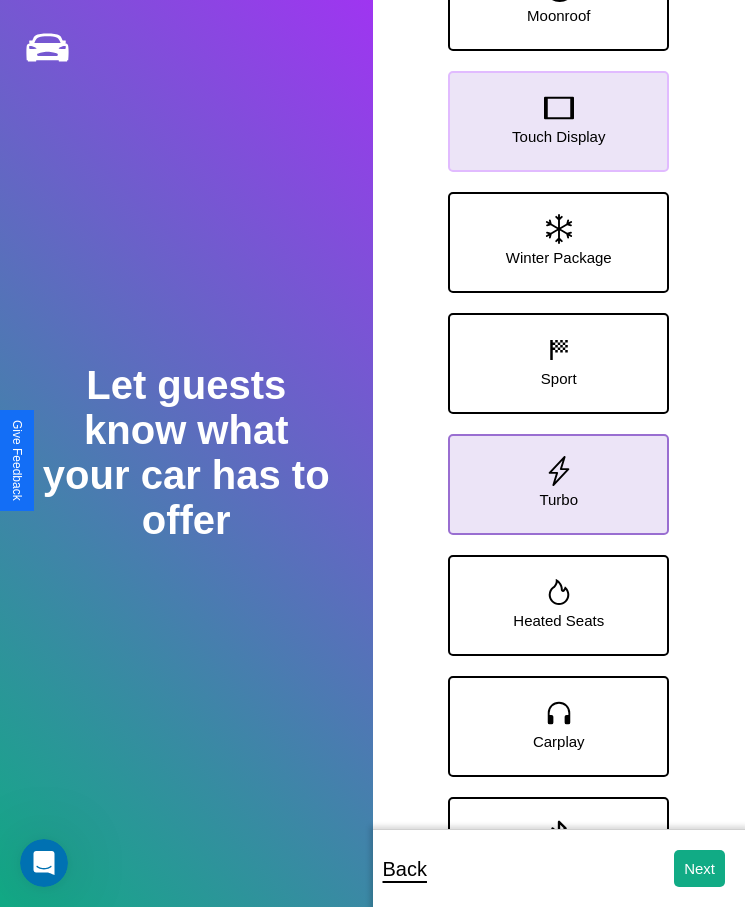 click 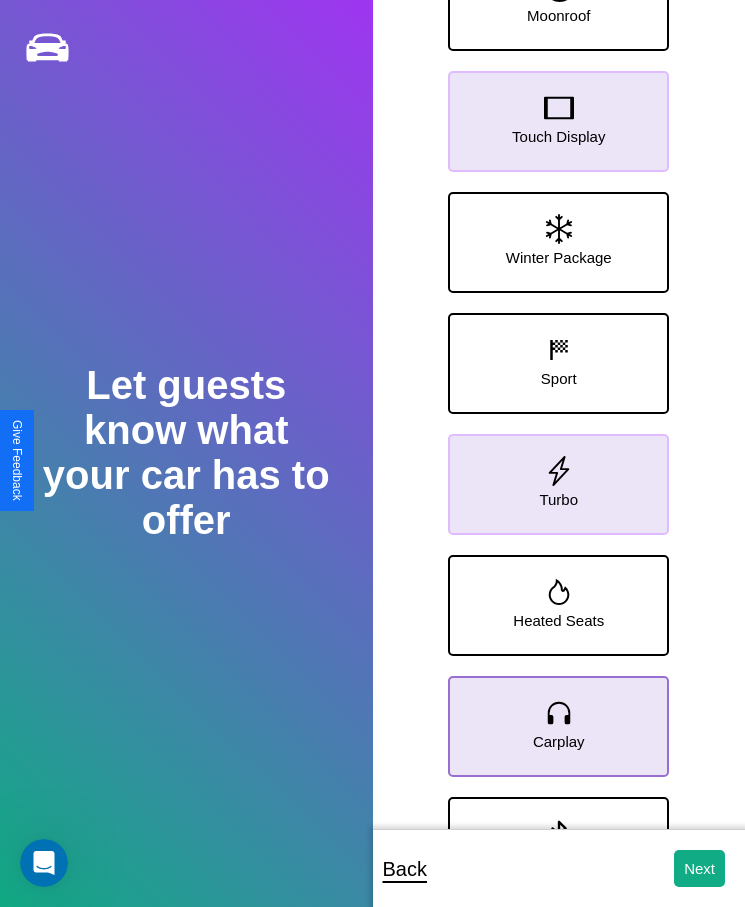 click 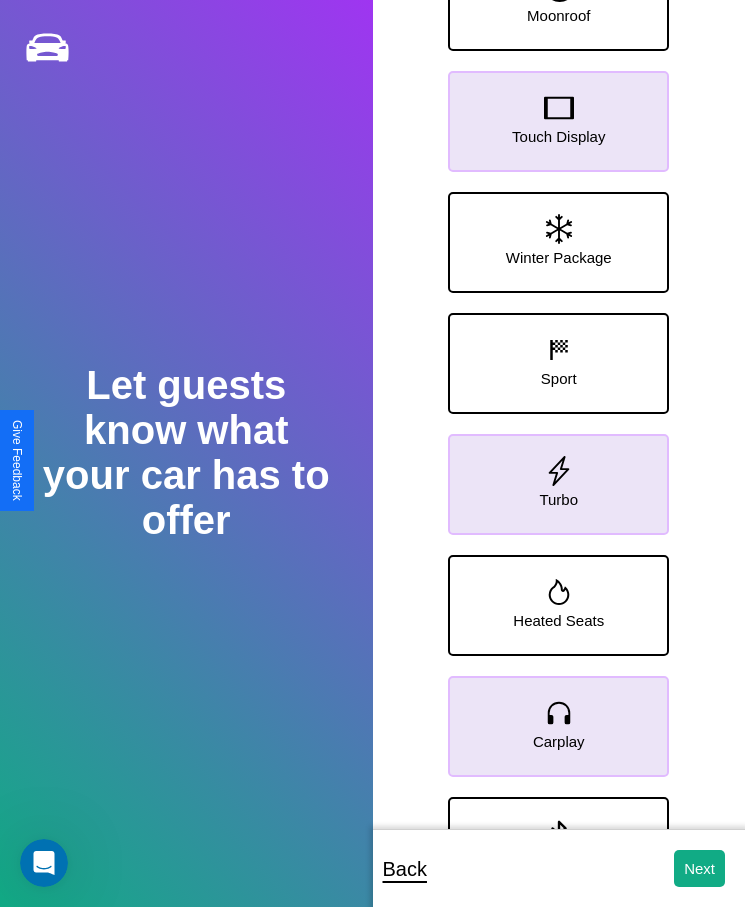 click 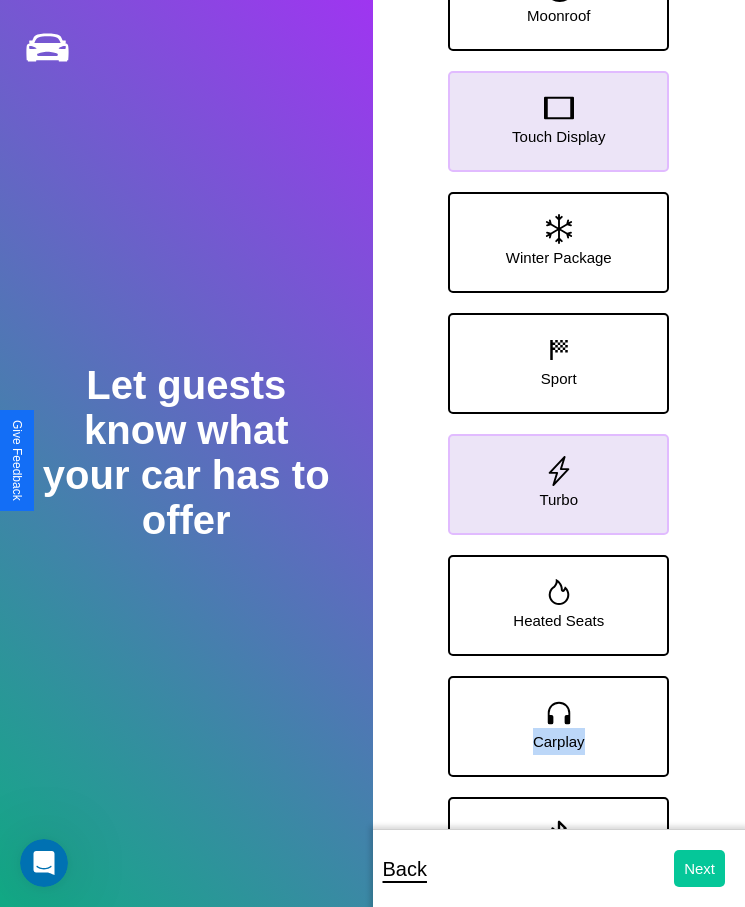 click on "Next" at bounding box center (699, 868) 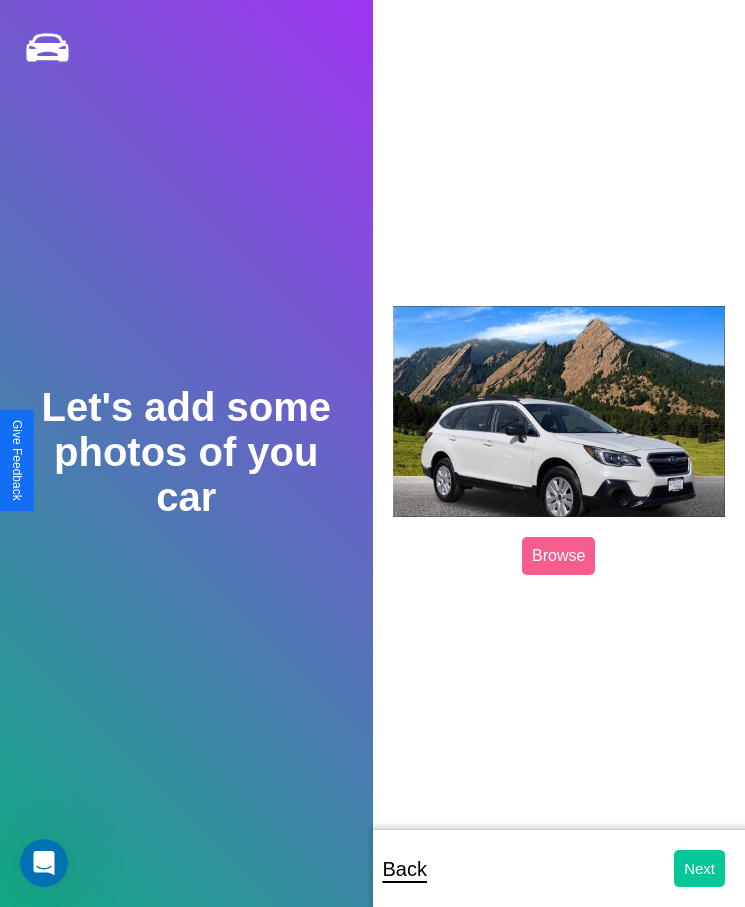 click on "Next" at bounding box center [699, 868] 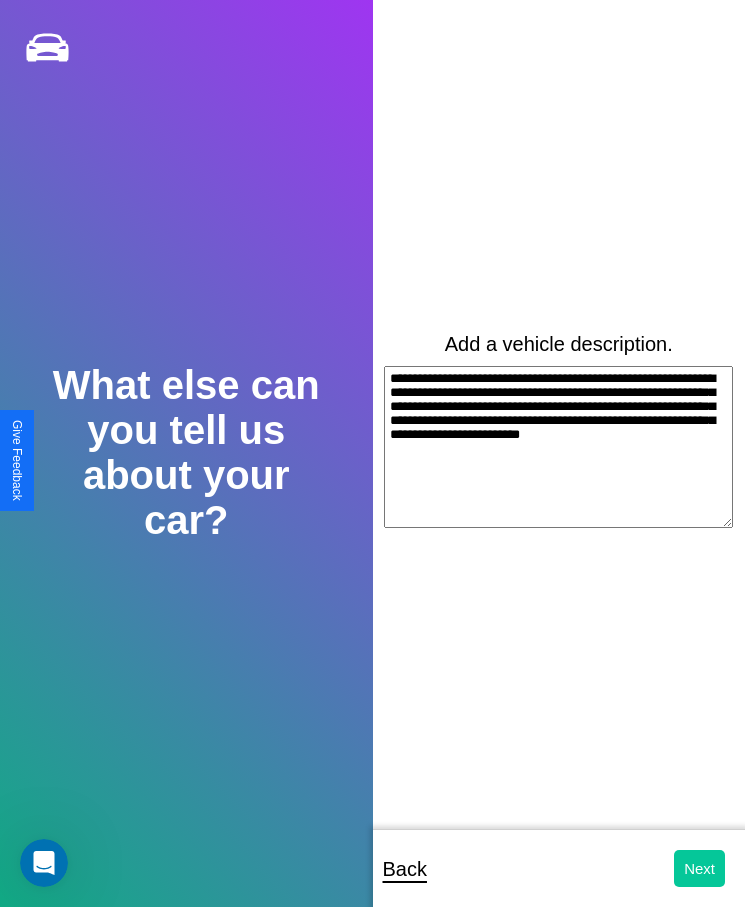 type on "**********" 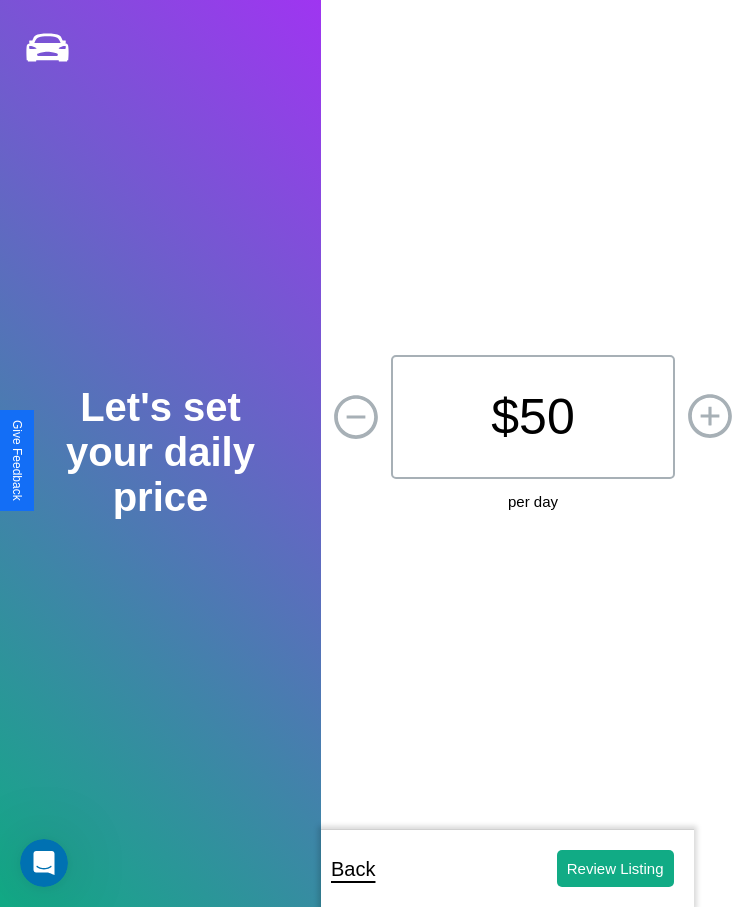 click on "$ 50" at bounding box center (533, 417) 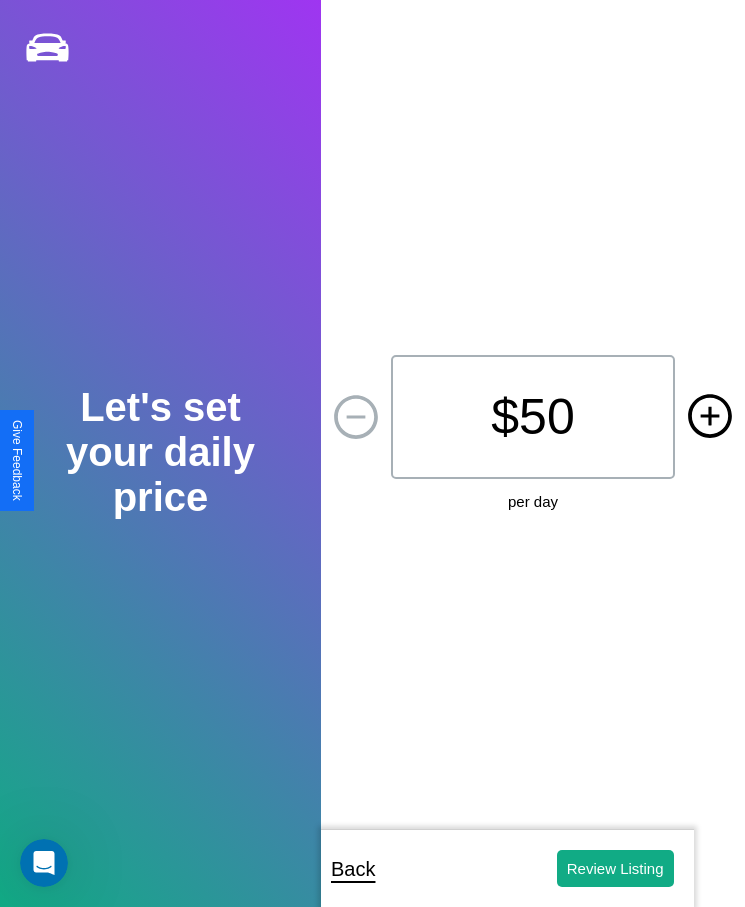 click 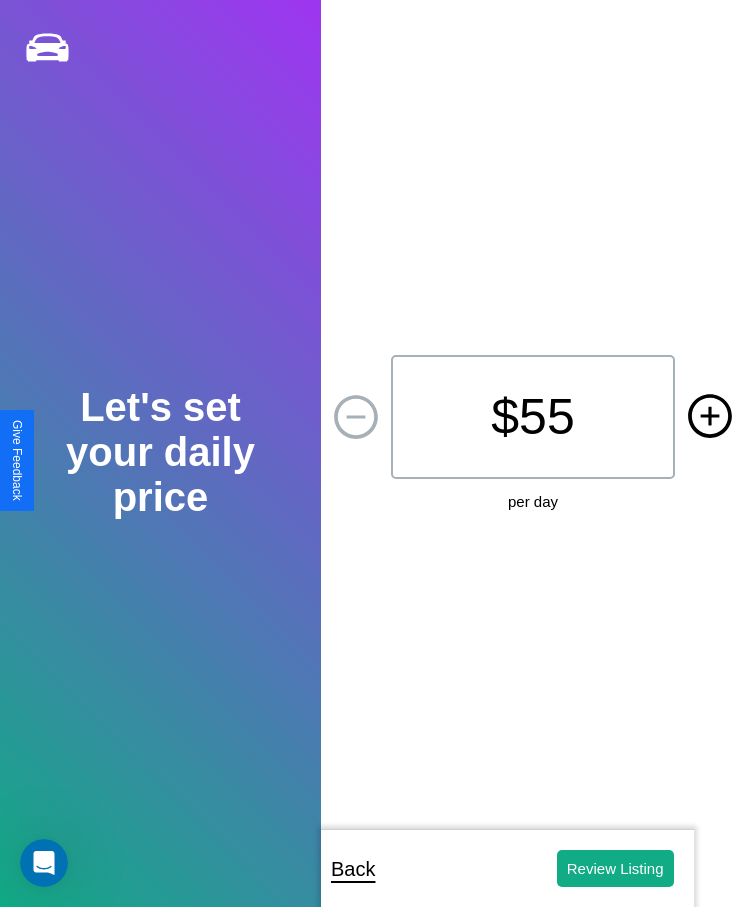 click 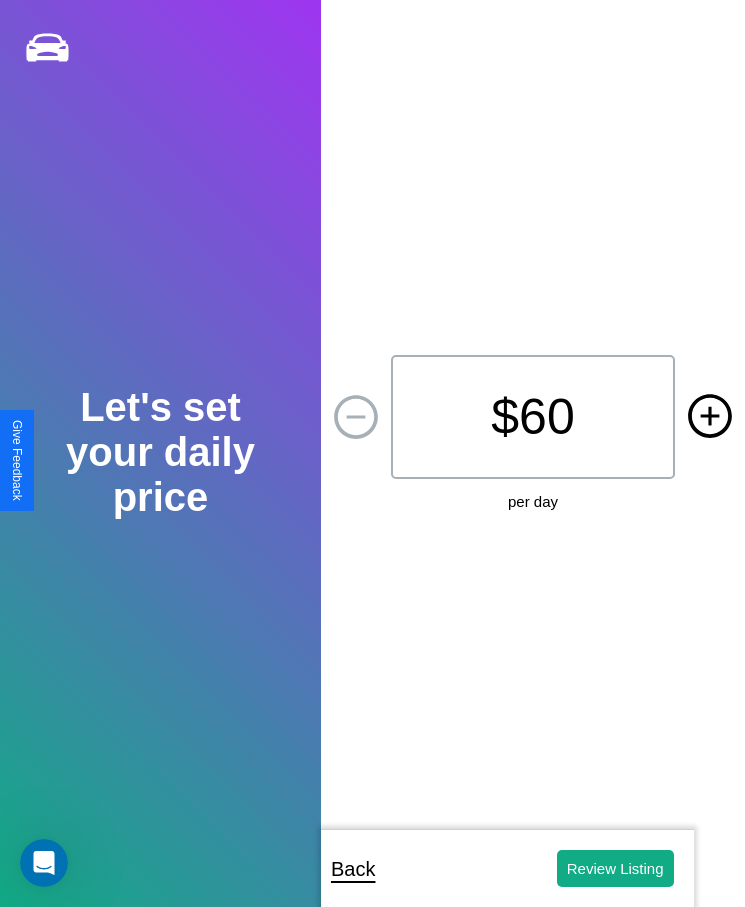 click 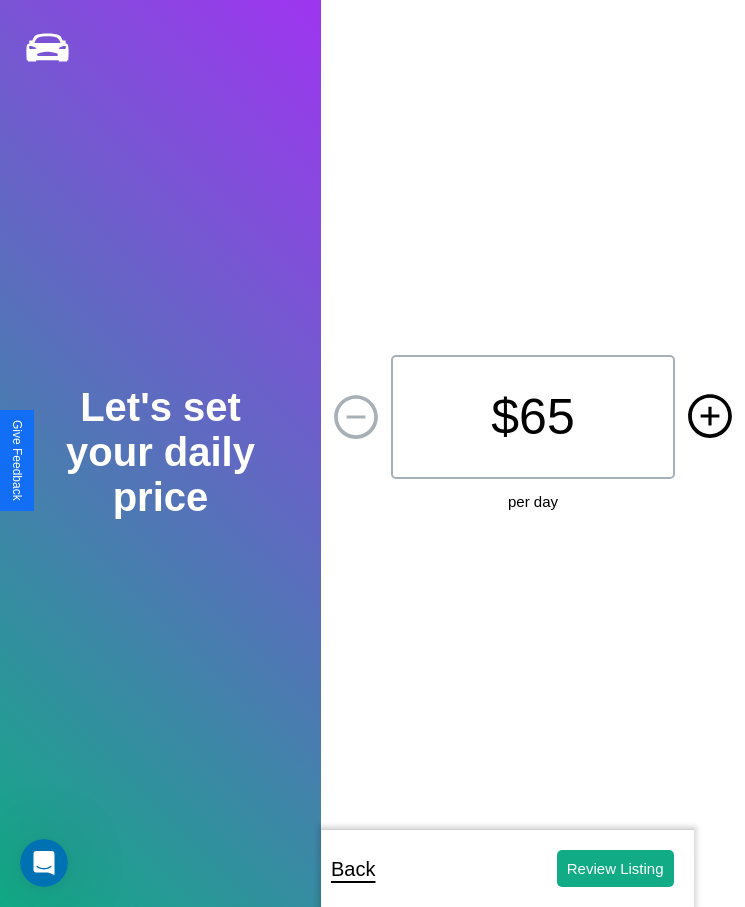 click 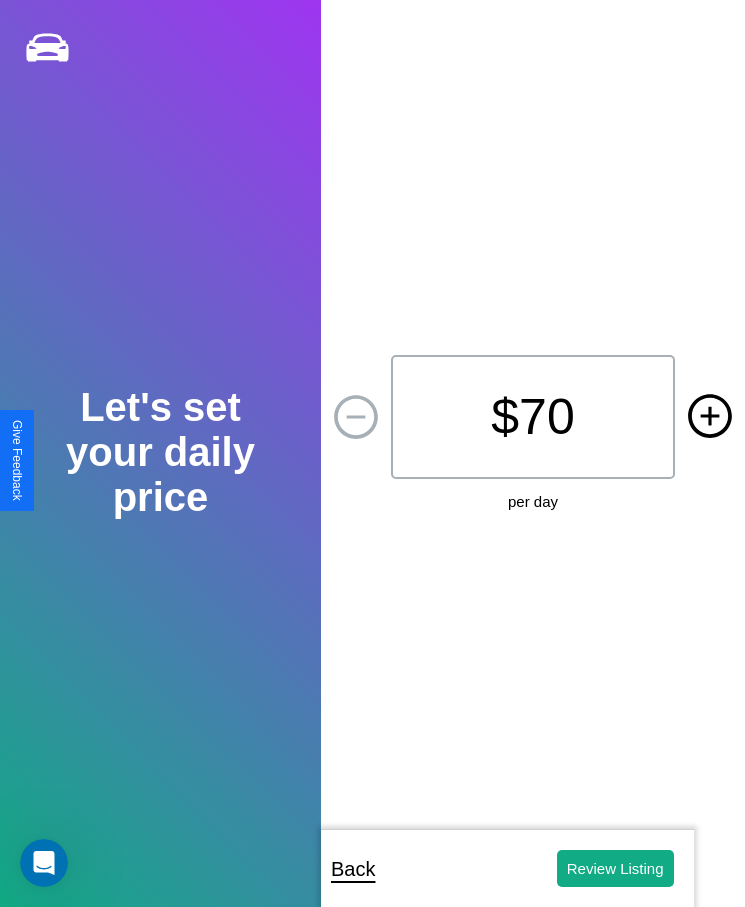 click 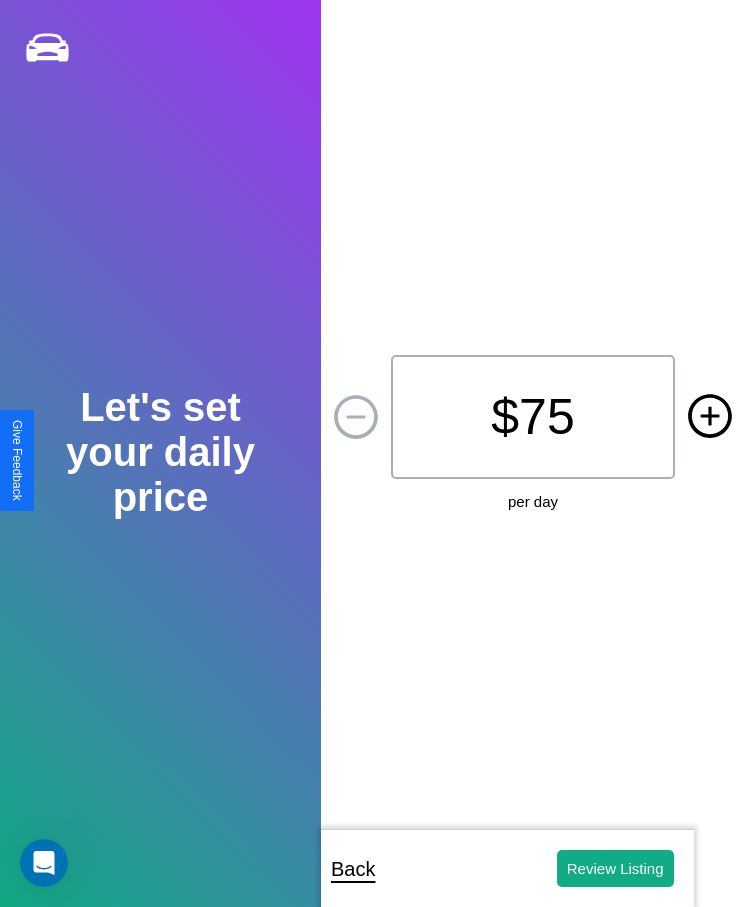 click 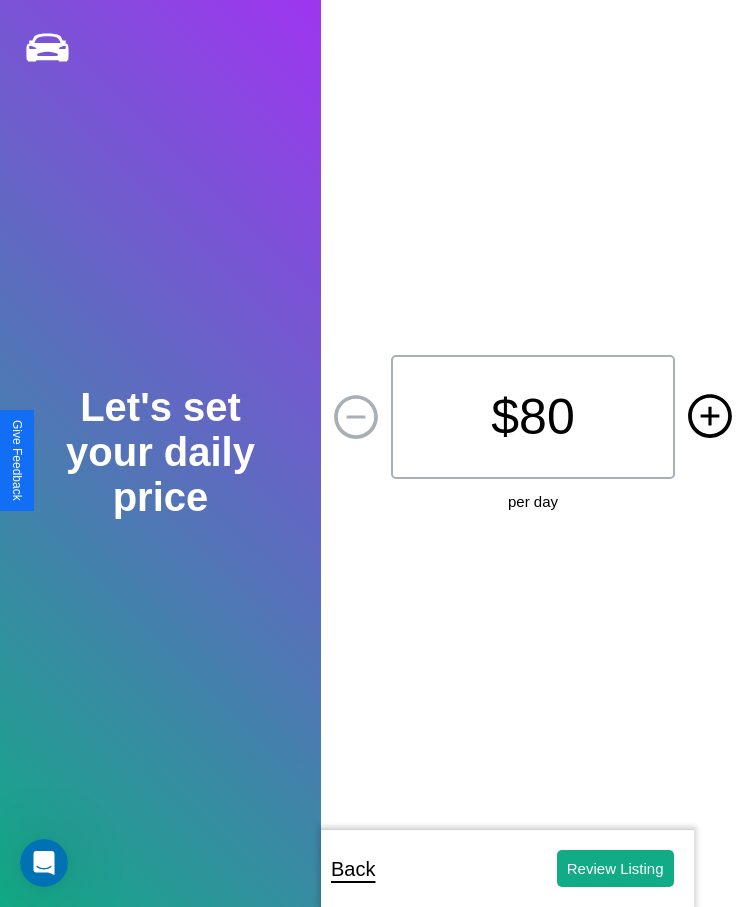 click 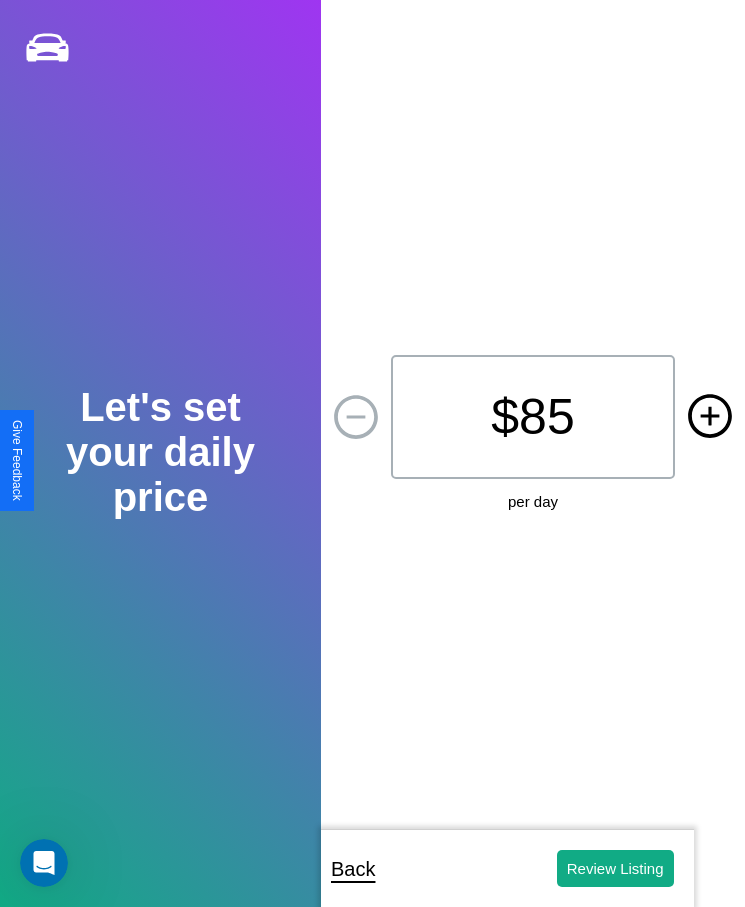 click 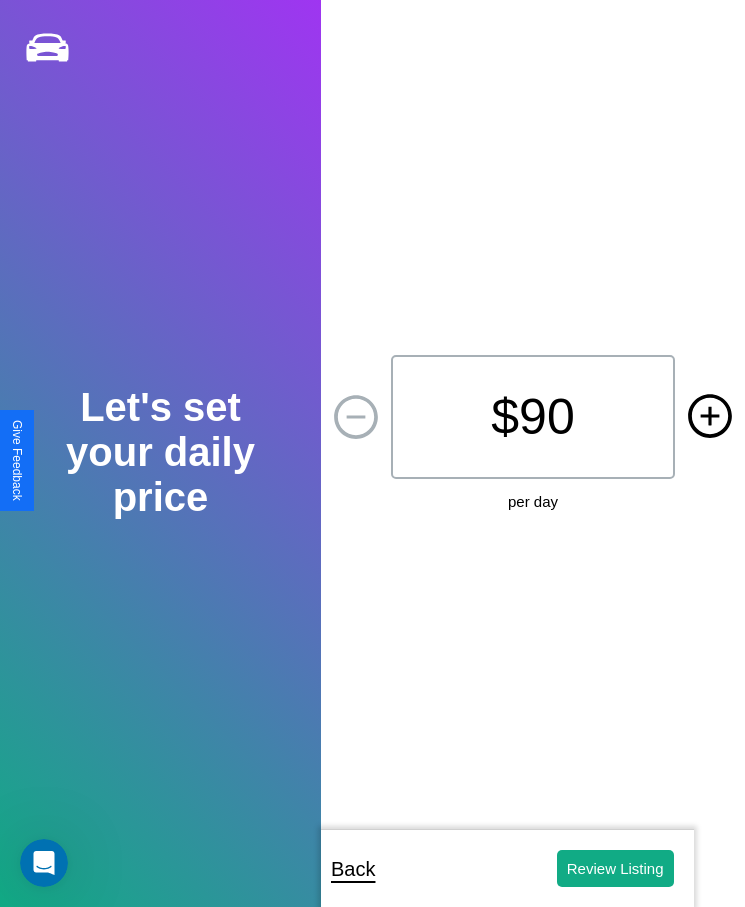 click 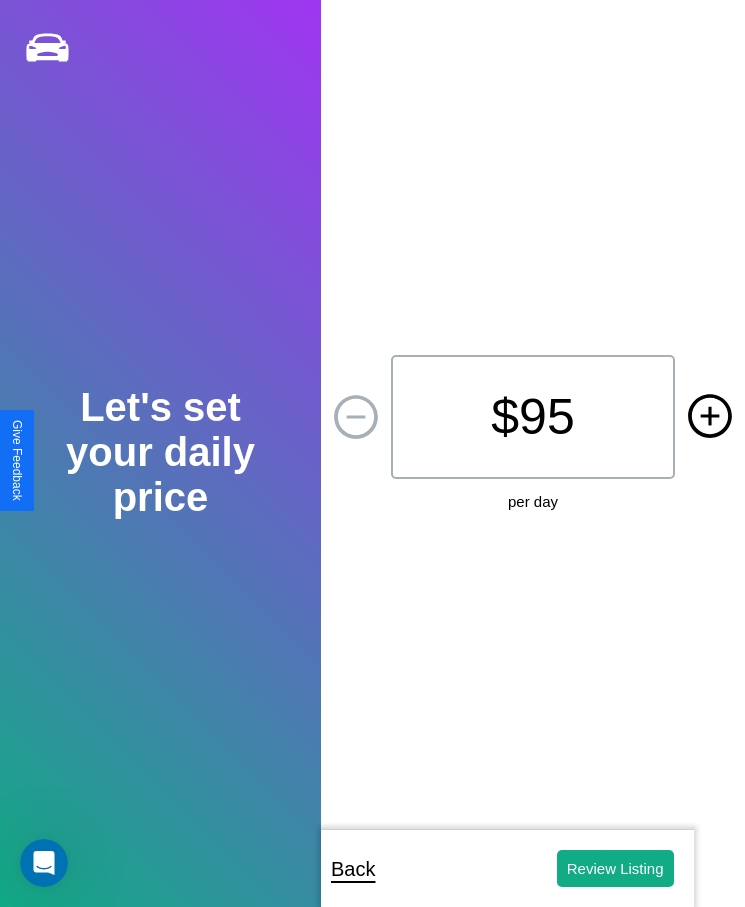 click 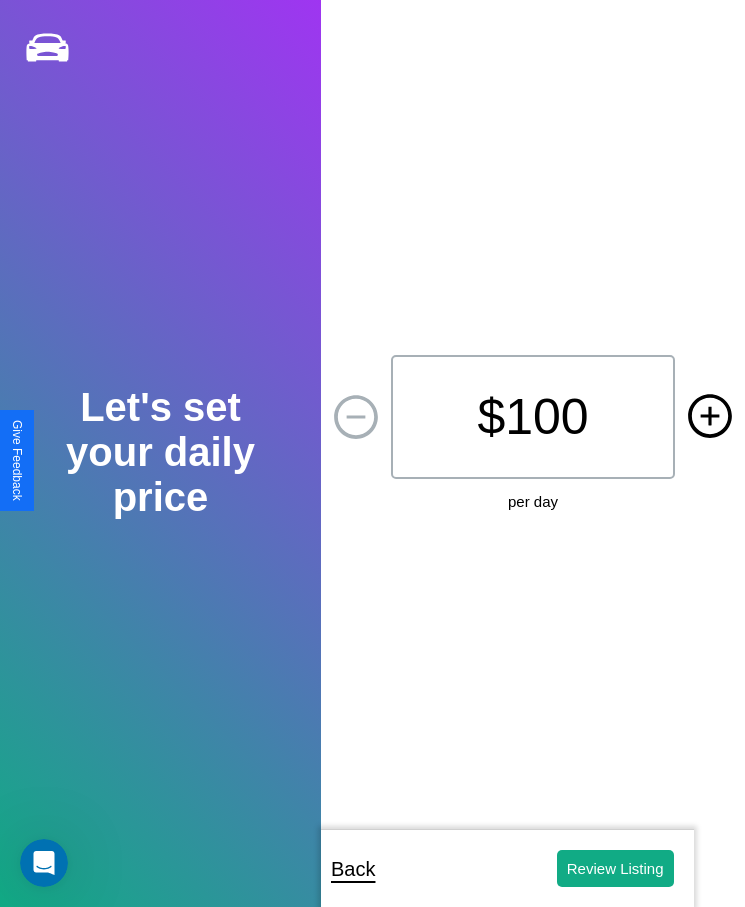 click 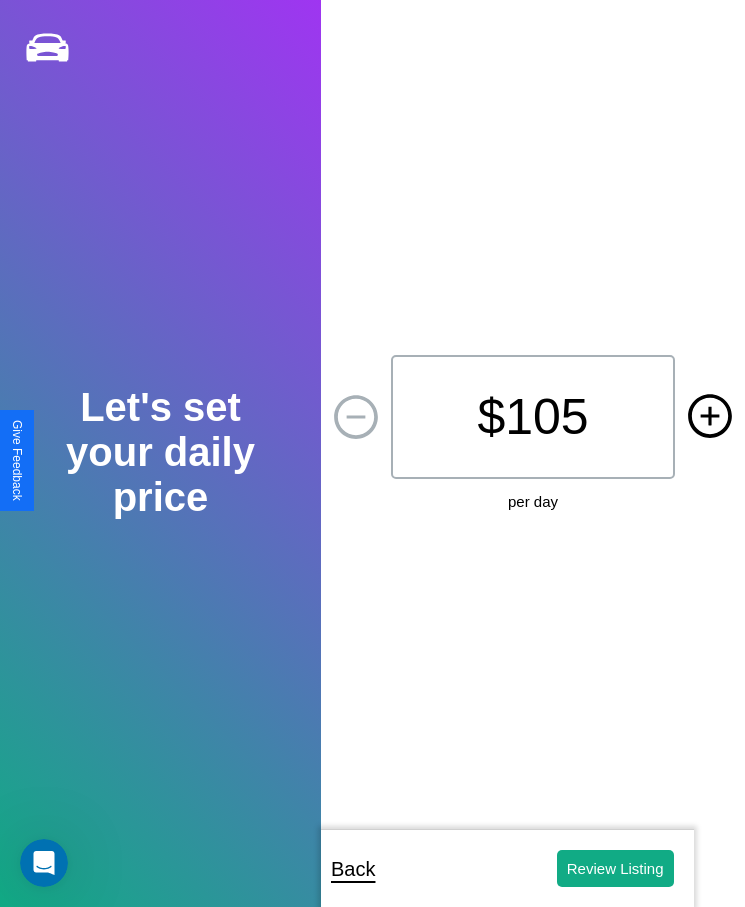 click 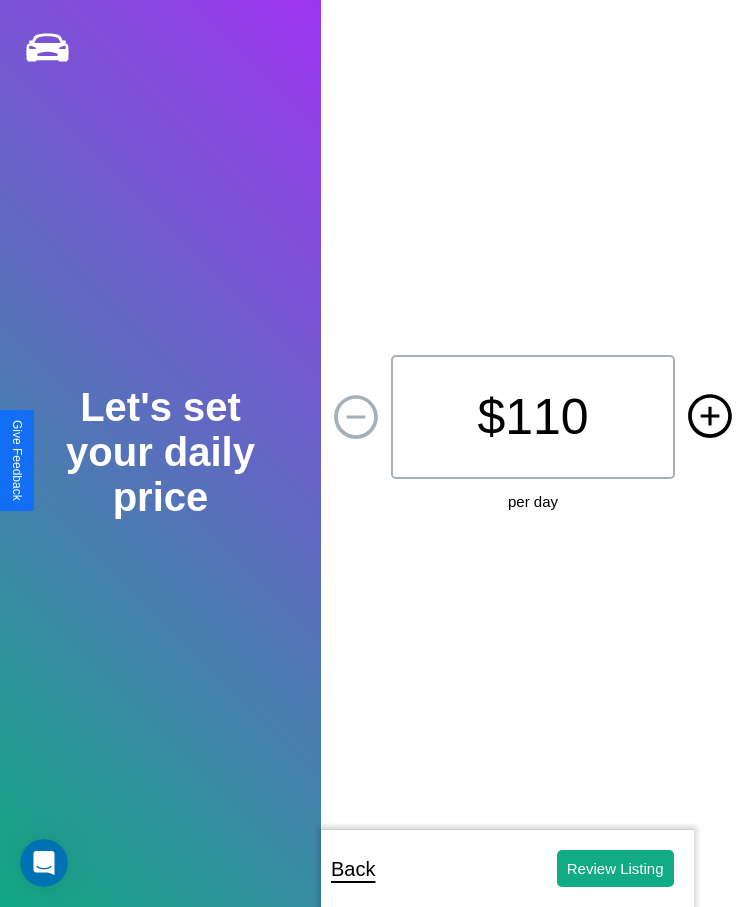 click 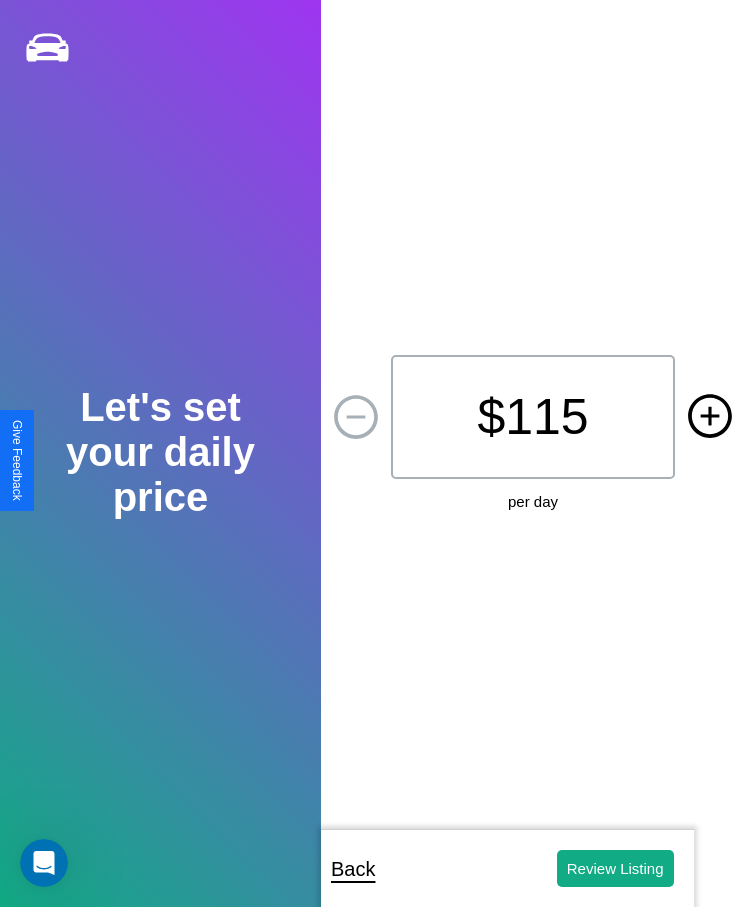 click 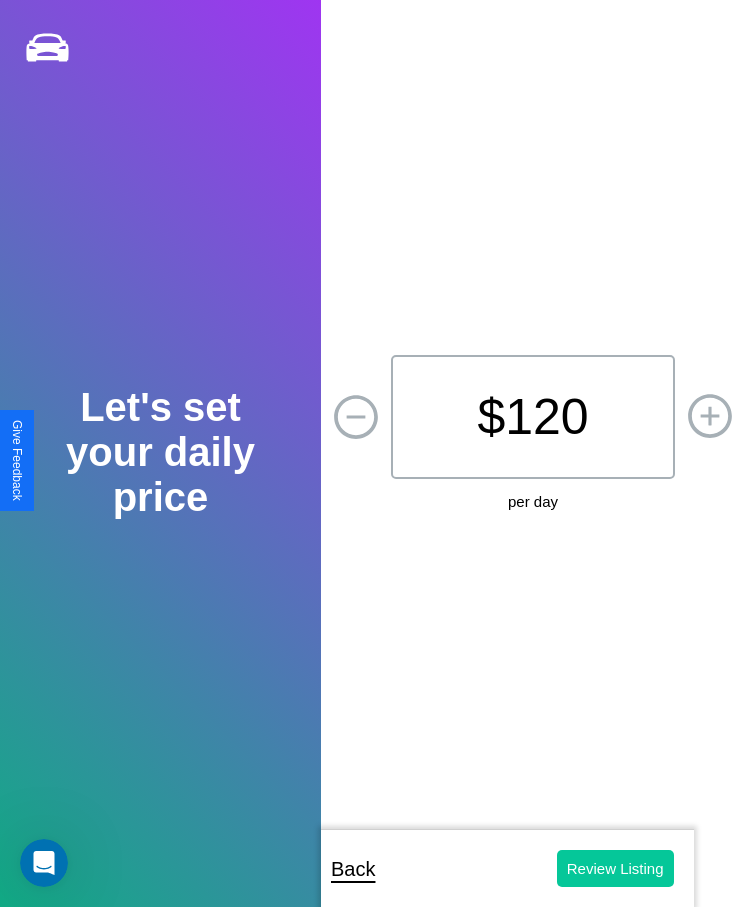 click on "Review Listing" at bounding box center [615, 868] 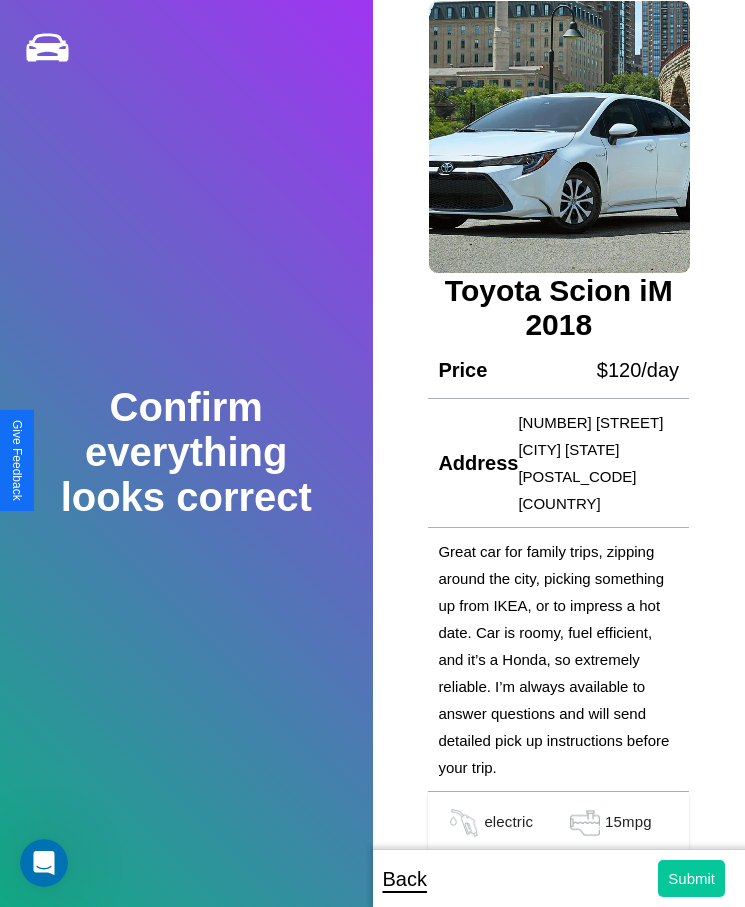 click on "Submit" at bounding box center (691, 878) 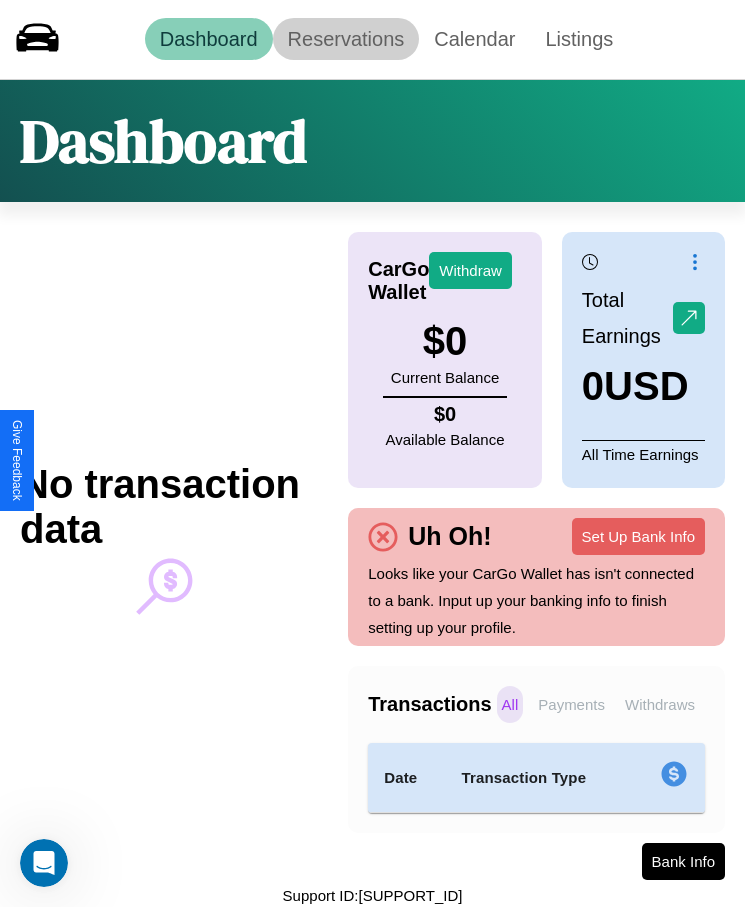 click on "Reservations" at bounding box center [346, 39] 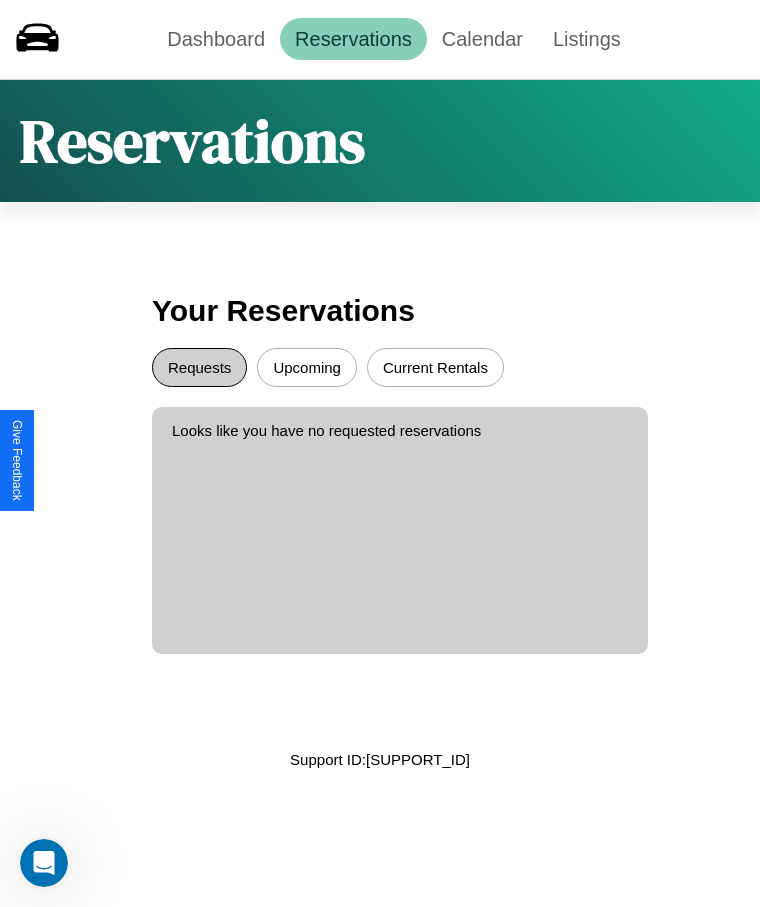 click on "Requests" at bounding box center [199, 367] 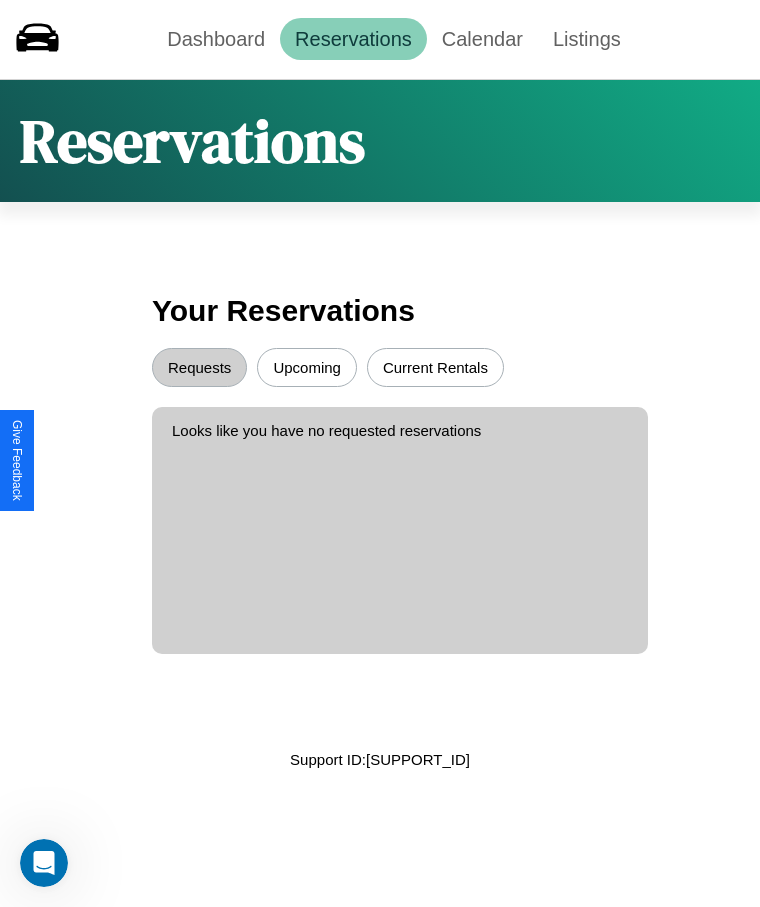 click on "Upcoming" at bounding box center (307, 367) 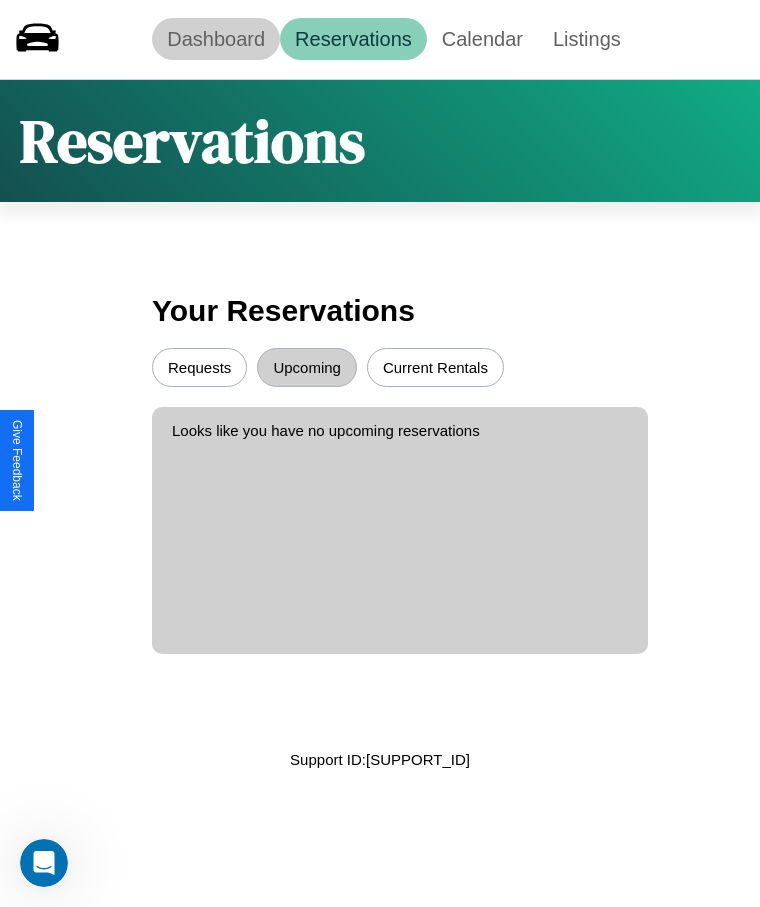 click on "Dashboard" at bounding box center [216, 39] 